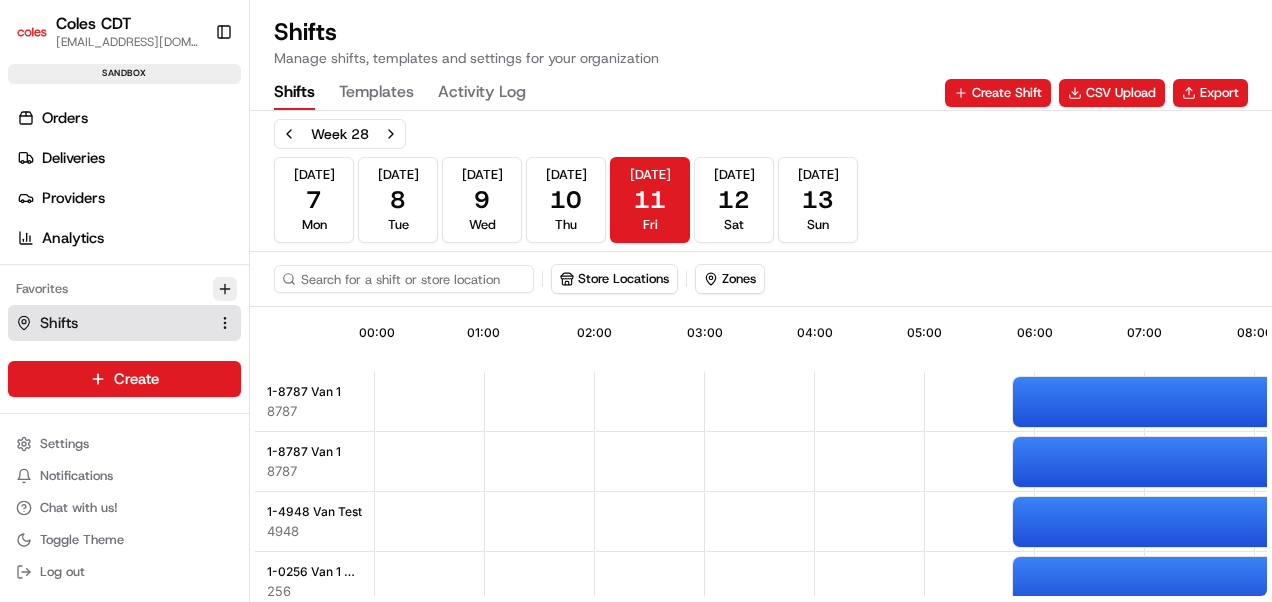 scroll, scrollTop: 0, scrollLeft: 0, axis: both 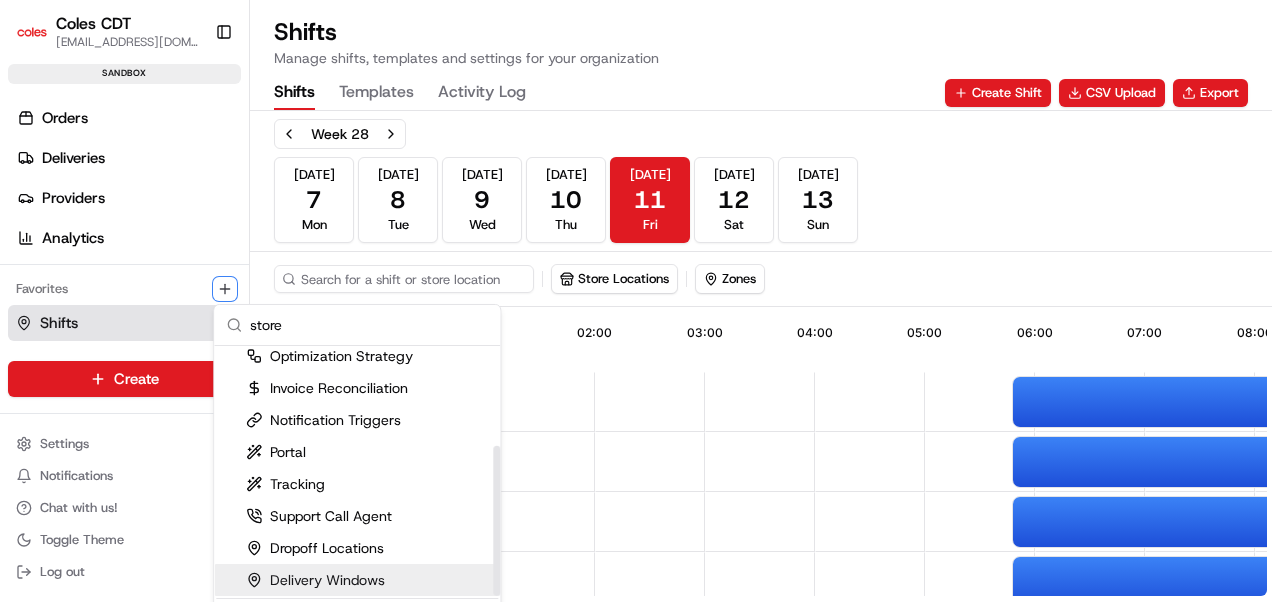 click on "Delivery Windows" at bounding box center (315, 580) 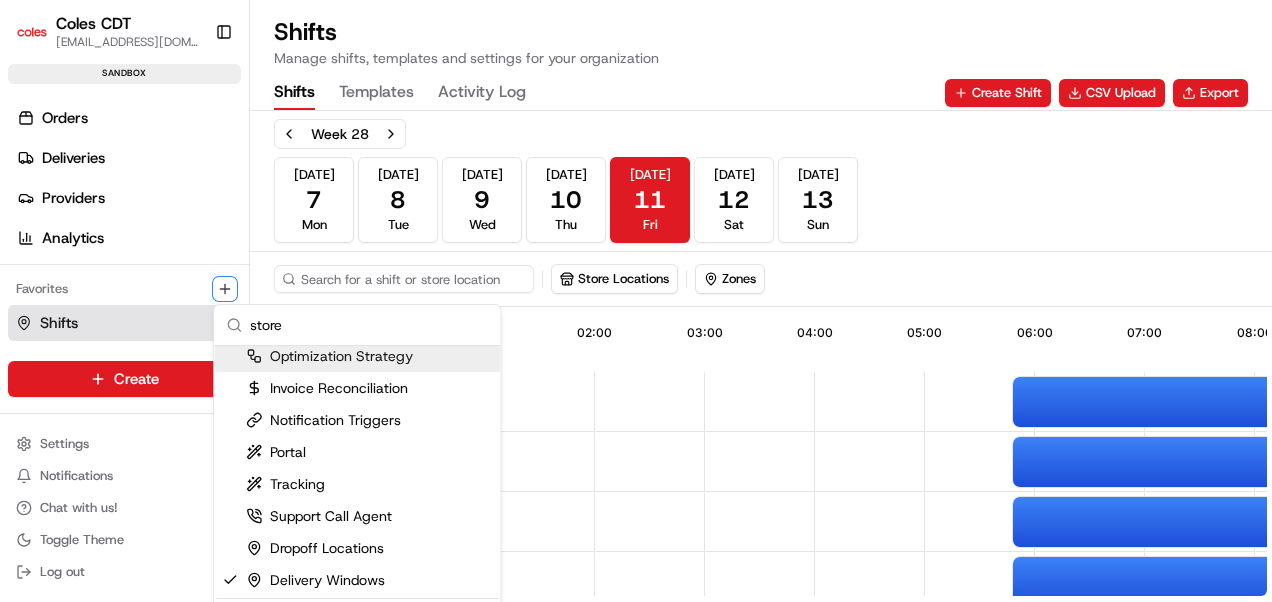 click on "store" at bounding box center [369, 325] 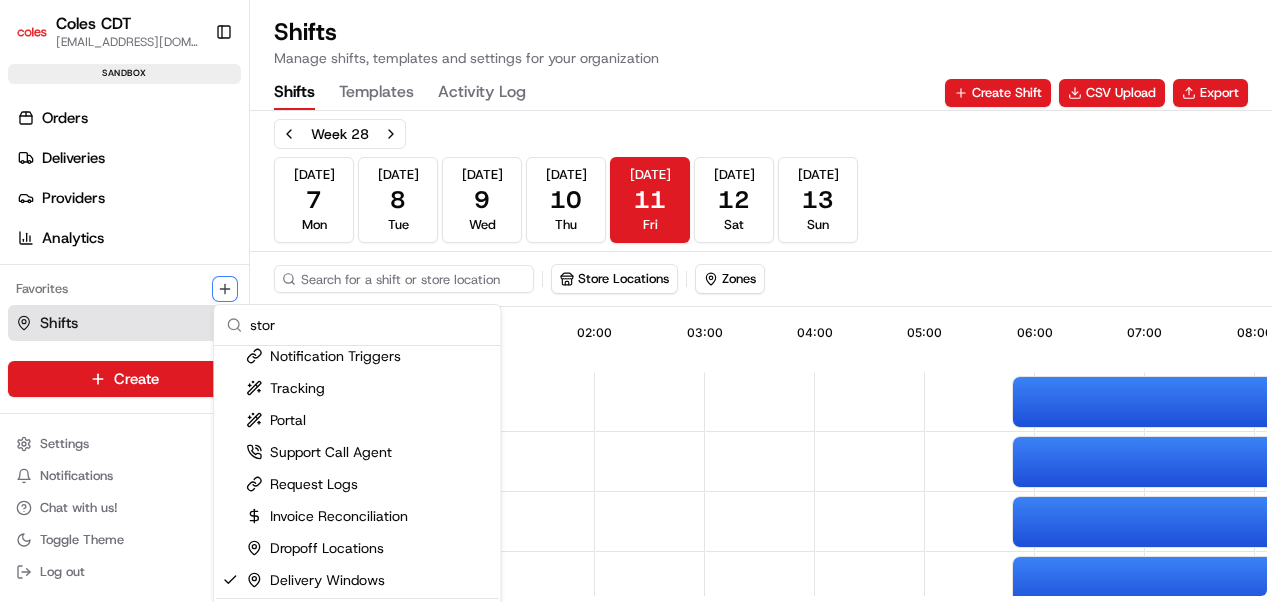 scroll, scrollTop: 48, scrollLeft: 0, axis: vertical 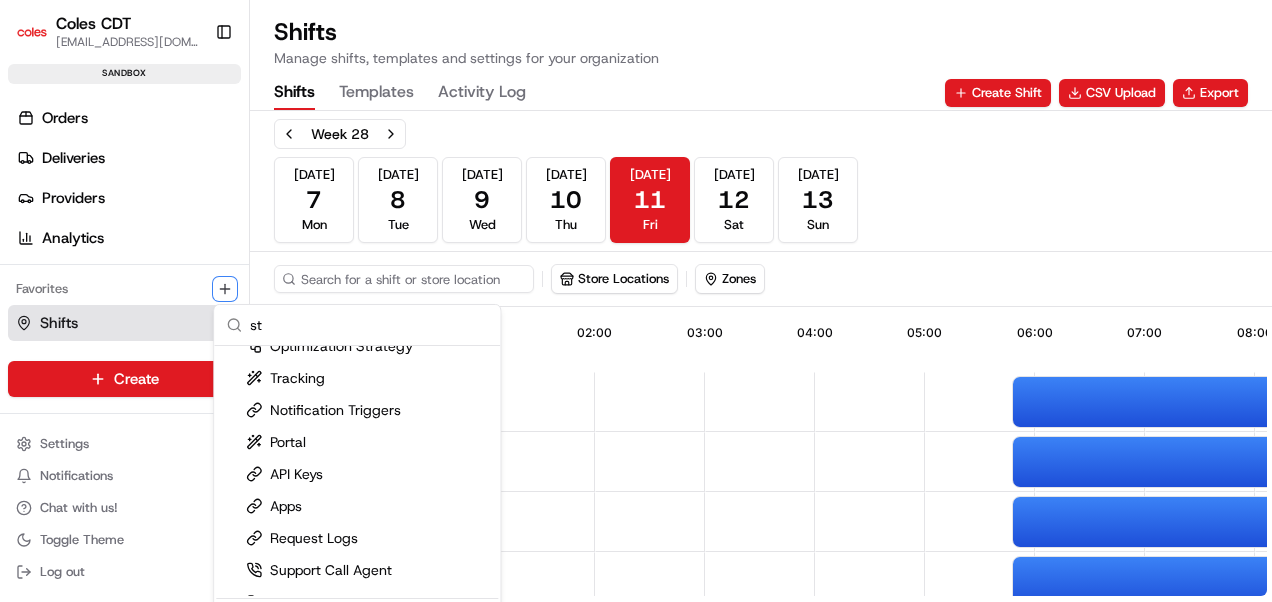 type on "s" 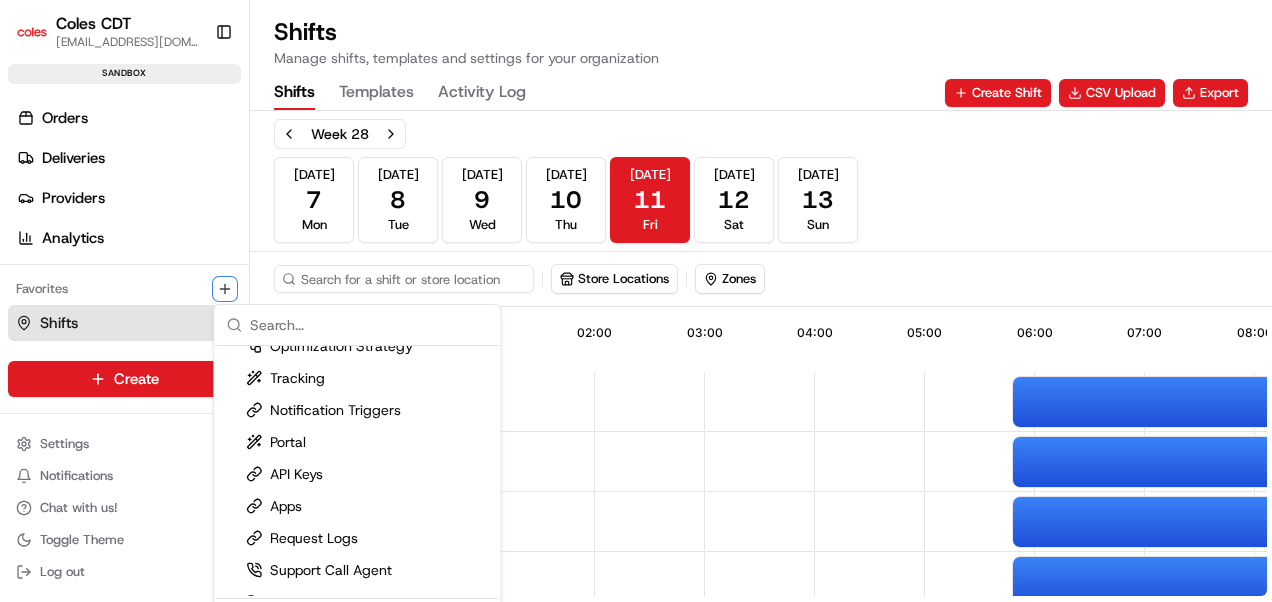 scroll, scrollTop: 0, scrollLeft: 0, axis: both 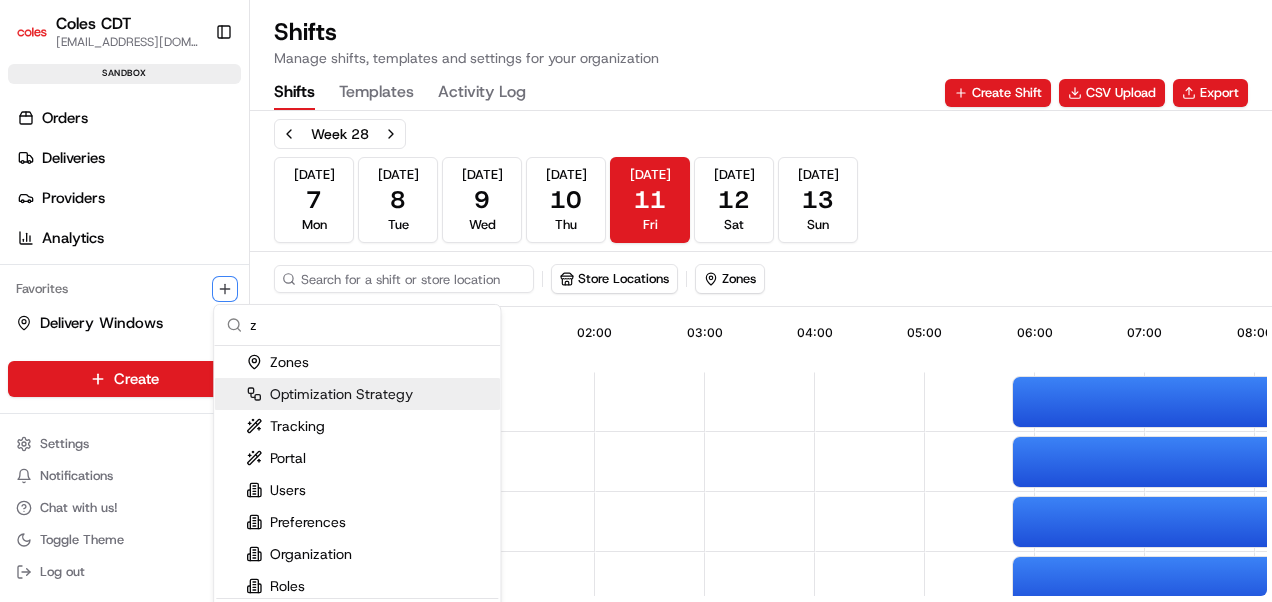 type on "z" 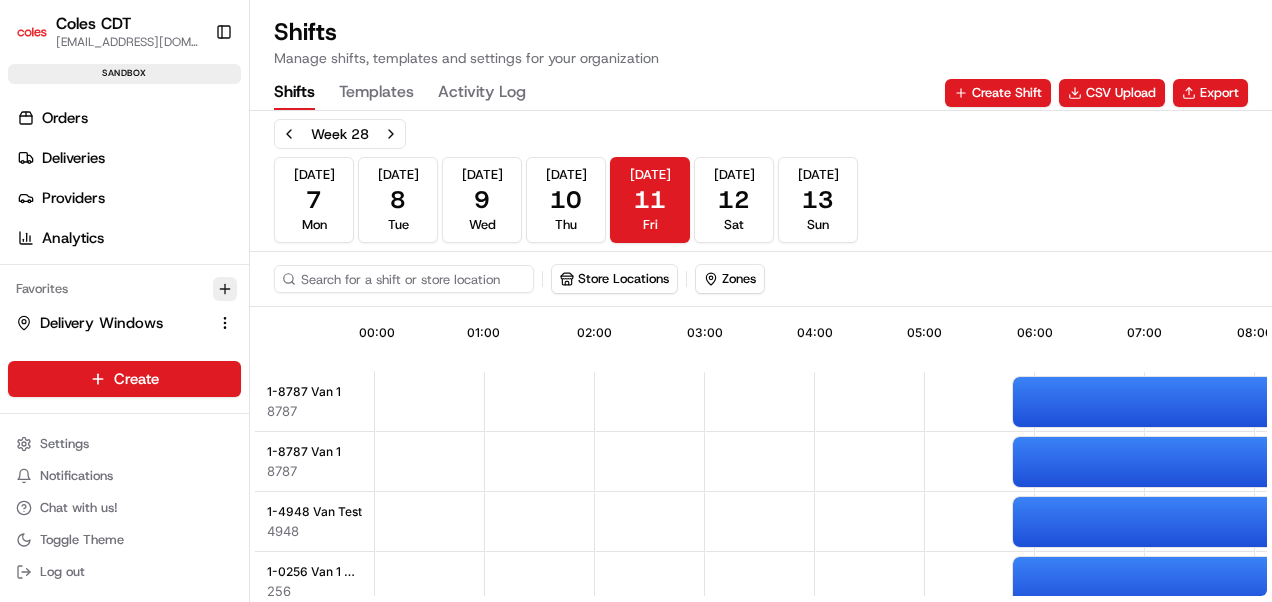 click 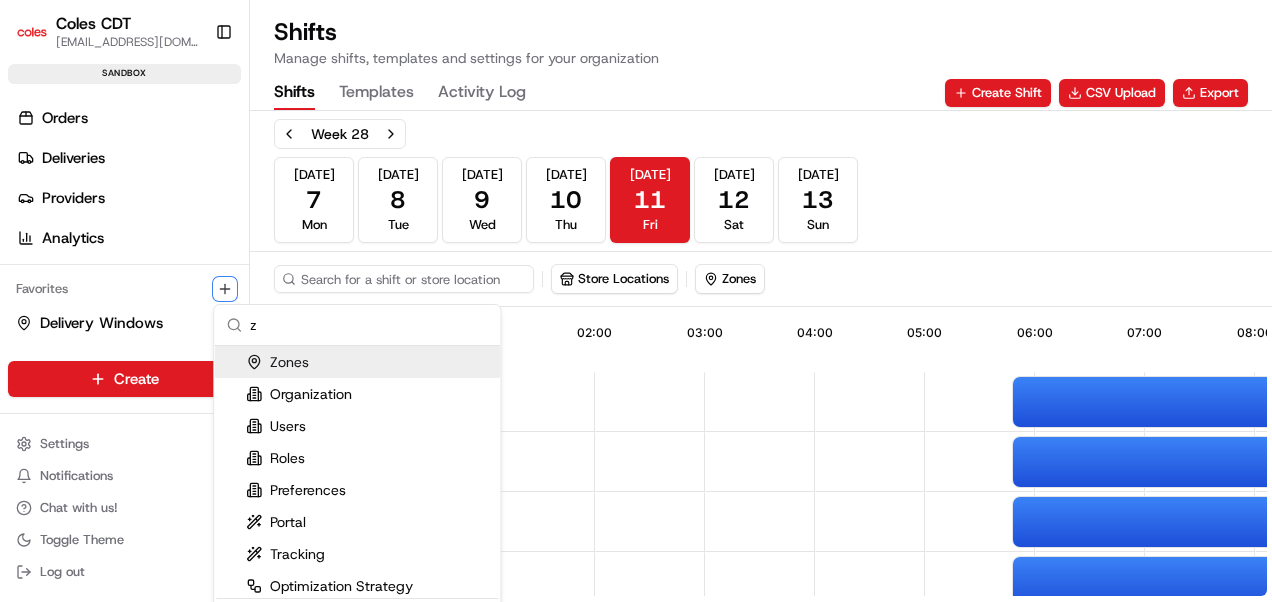 click on "z" at bounding box center (369, 325) 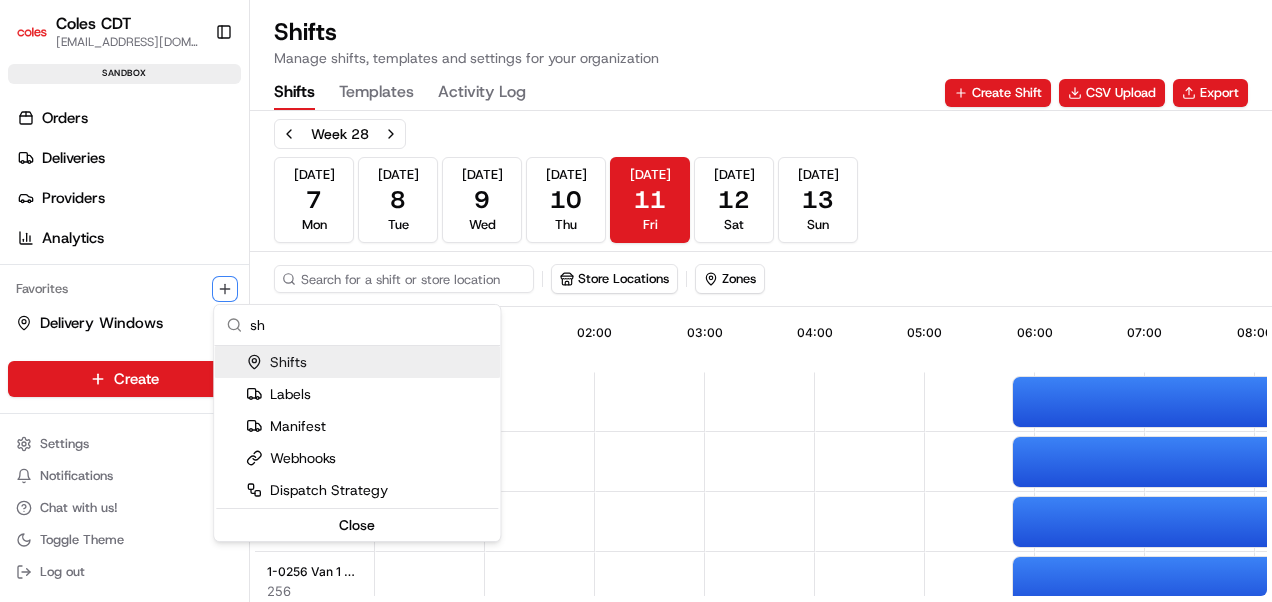 type on "sh" 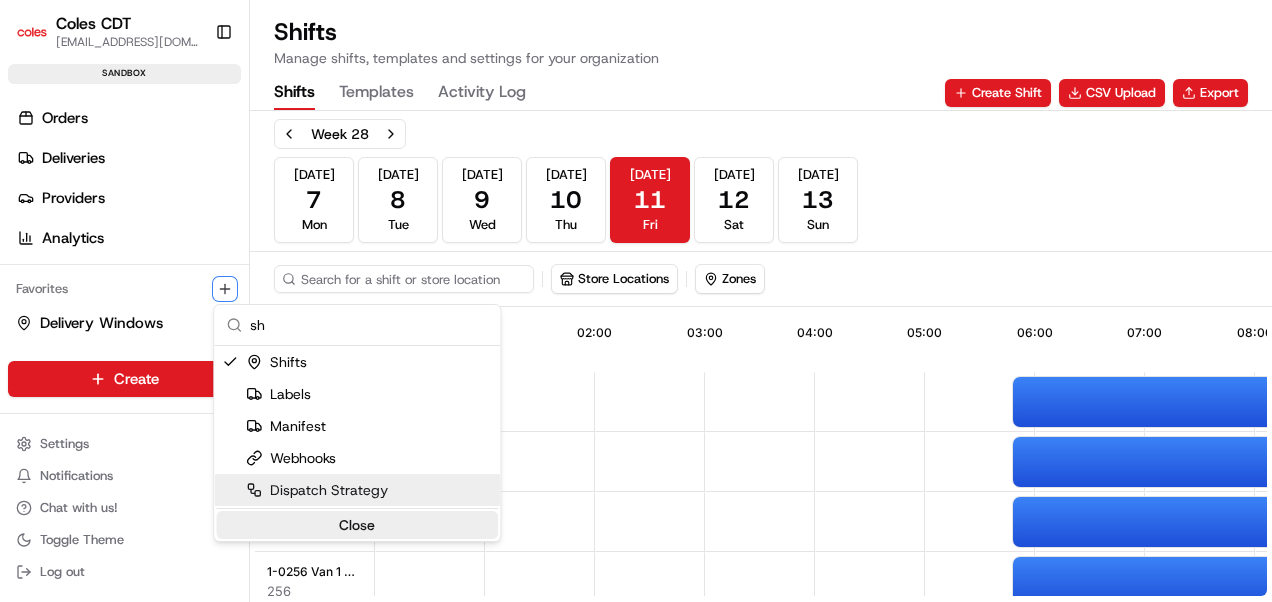 click on "Close" at bounding box center [357, 525] 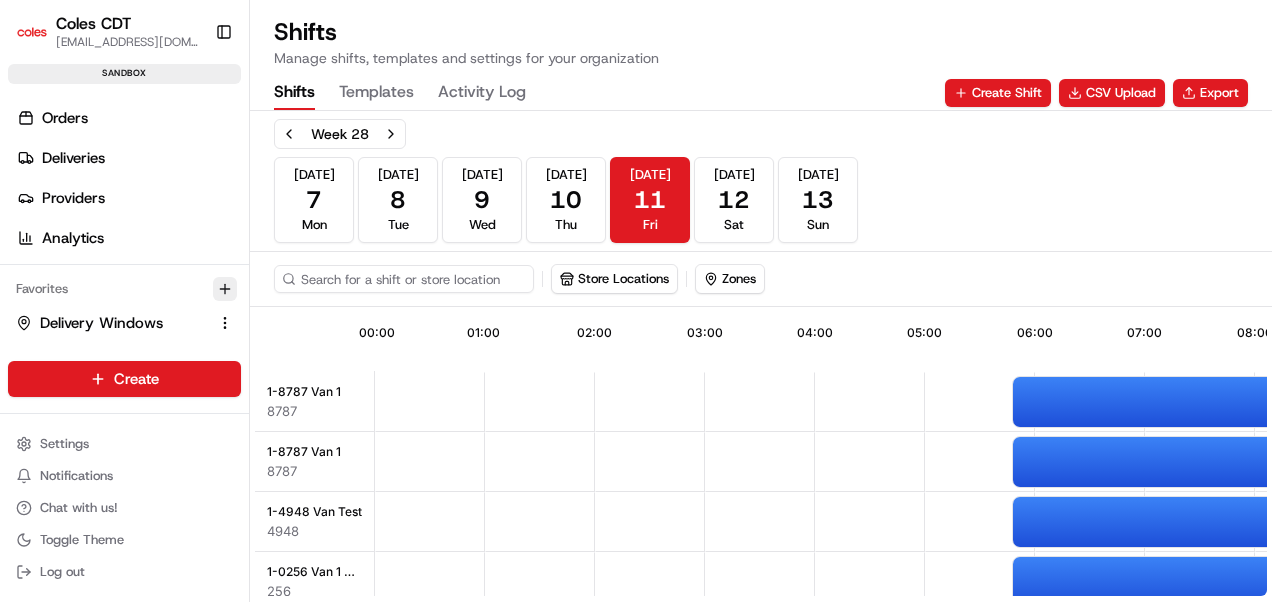 click 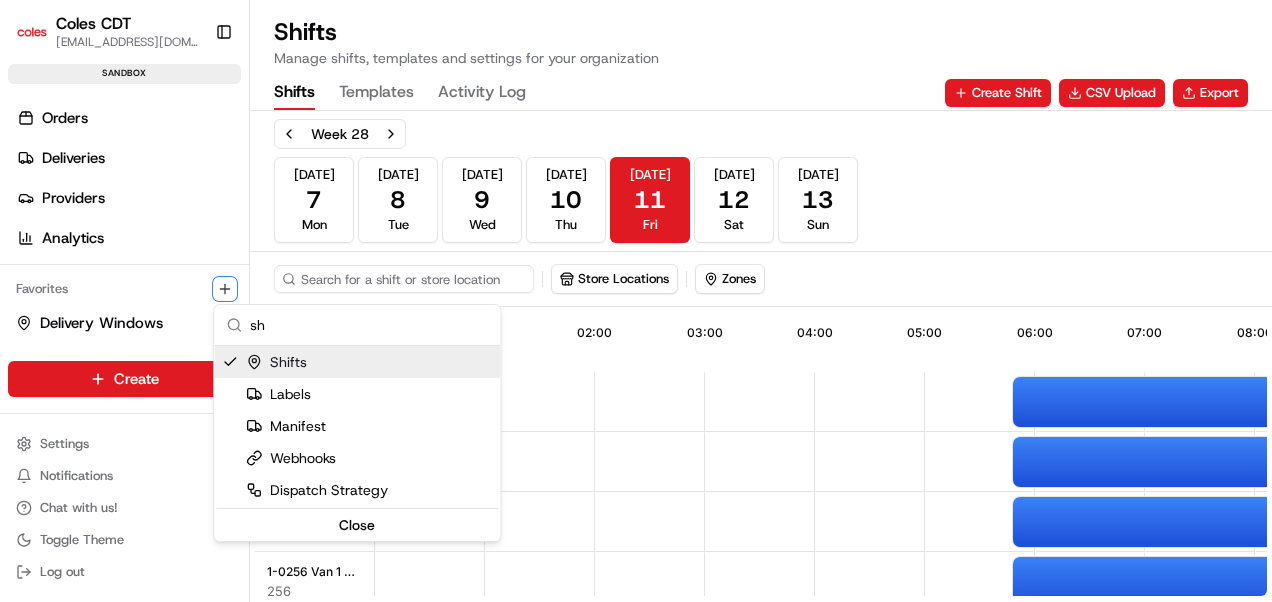click on "Shifts" at bounding box center [276, 362] 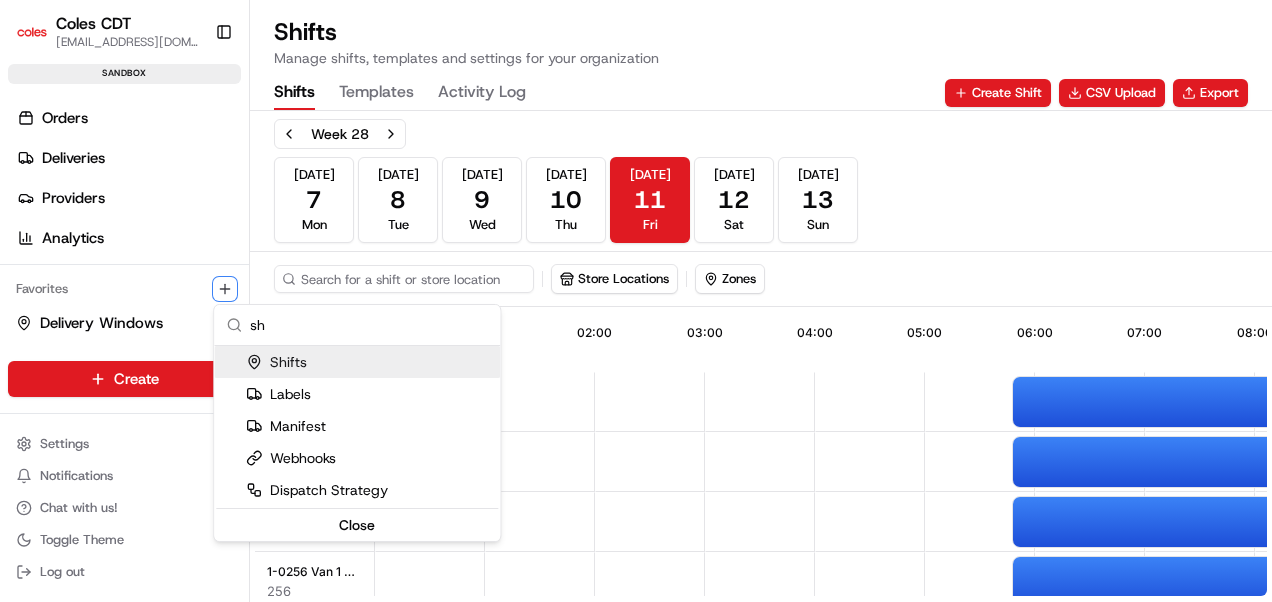 click on "Shifts" at bounding box center (276, 362) 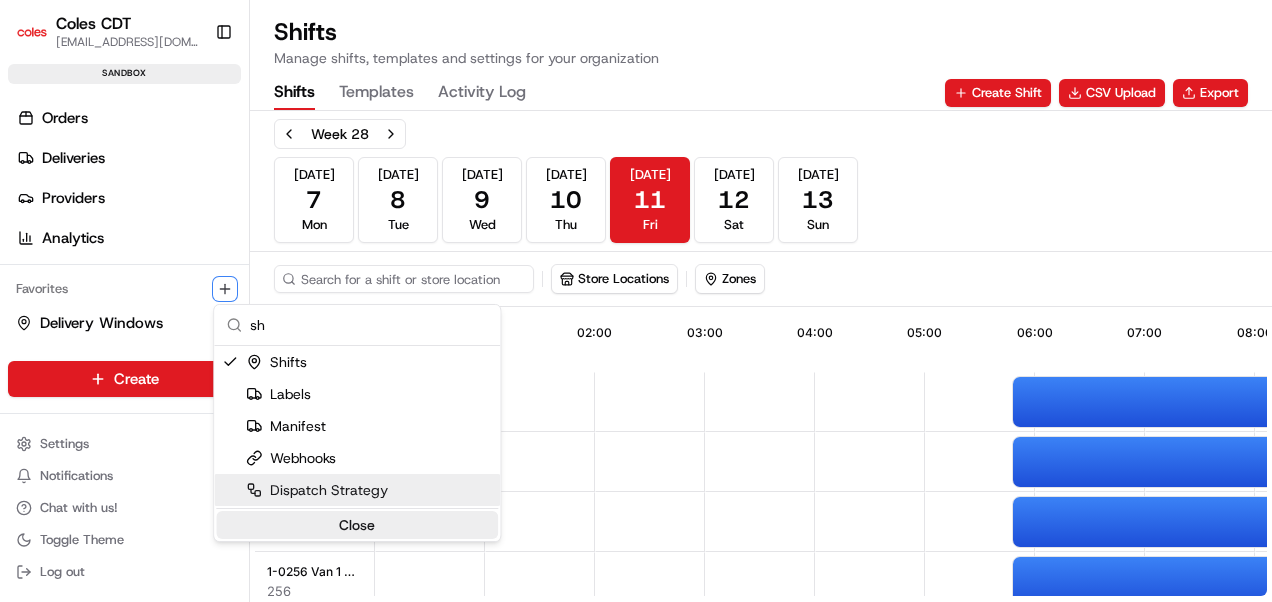 click on "Close" at bounding box center [357, 525] 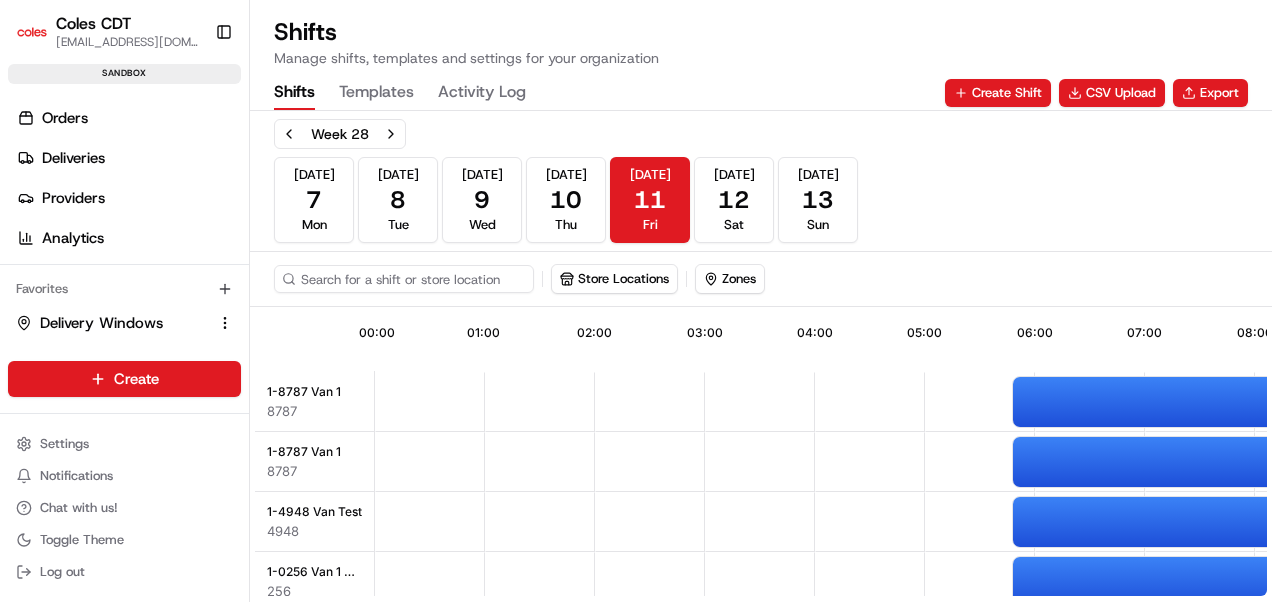 scroll, scrollTop: 0, scrollLeft: 0, axis: both 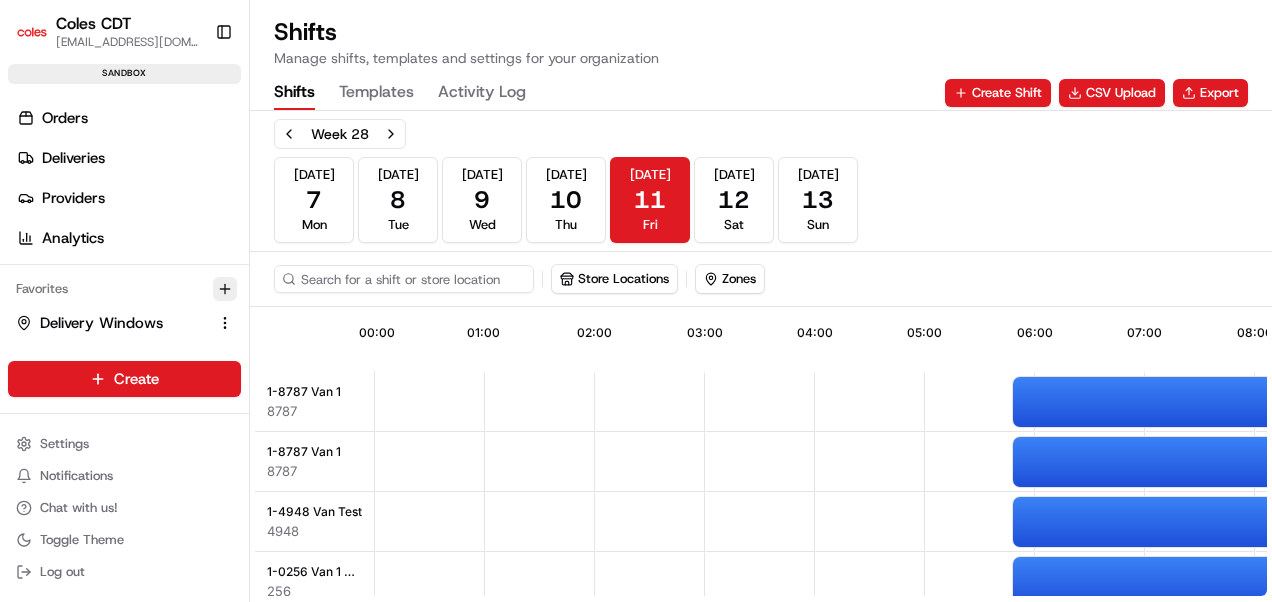 click 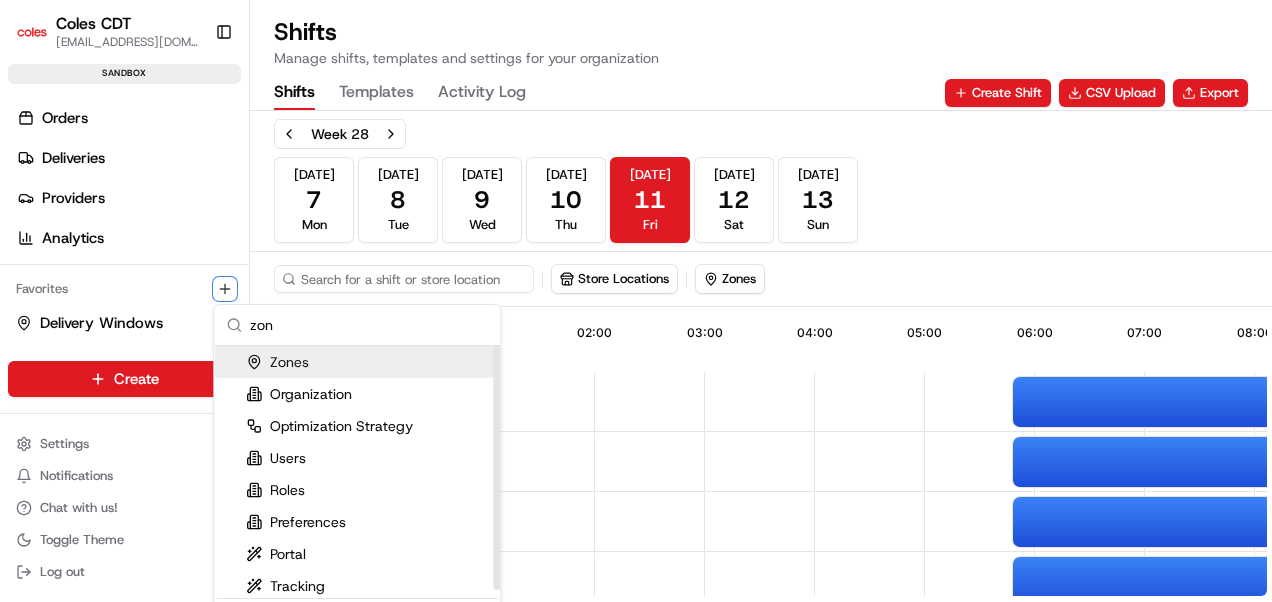 type on "zon" 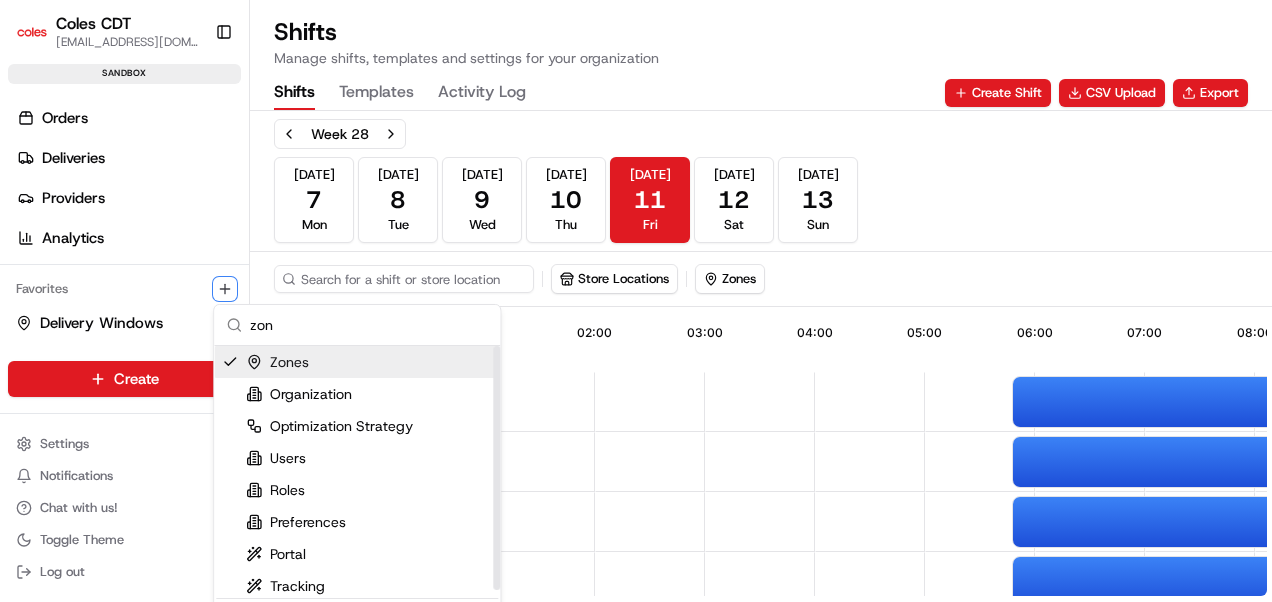 click on "Zones" at bounding box center [277, 362] 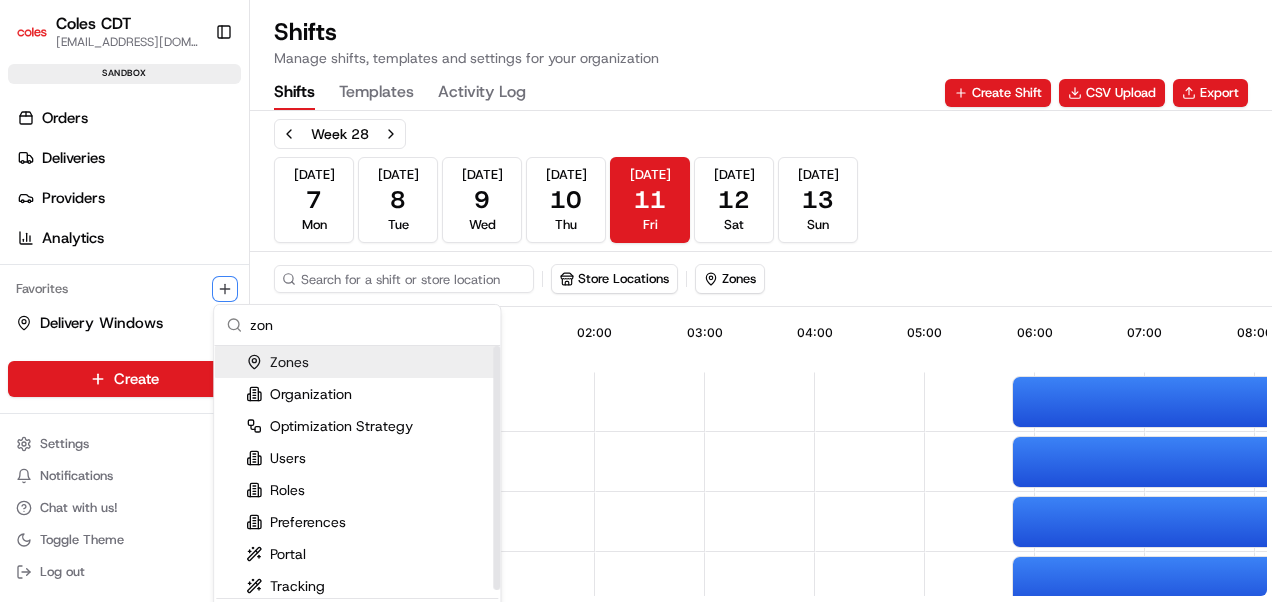 click on "Zones" at bounding box center (277, 362) 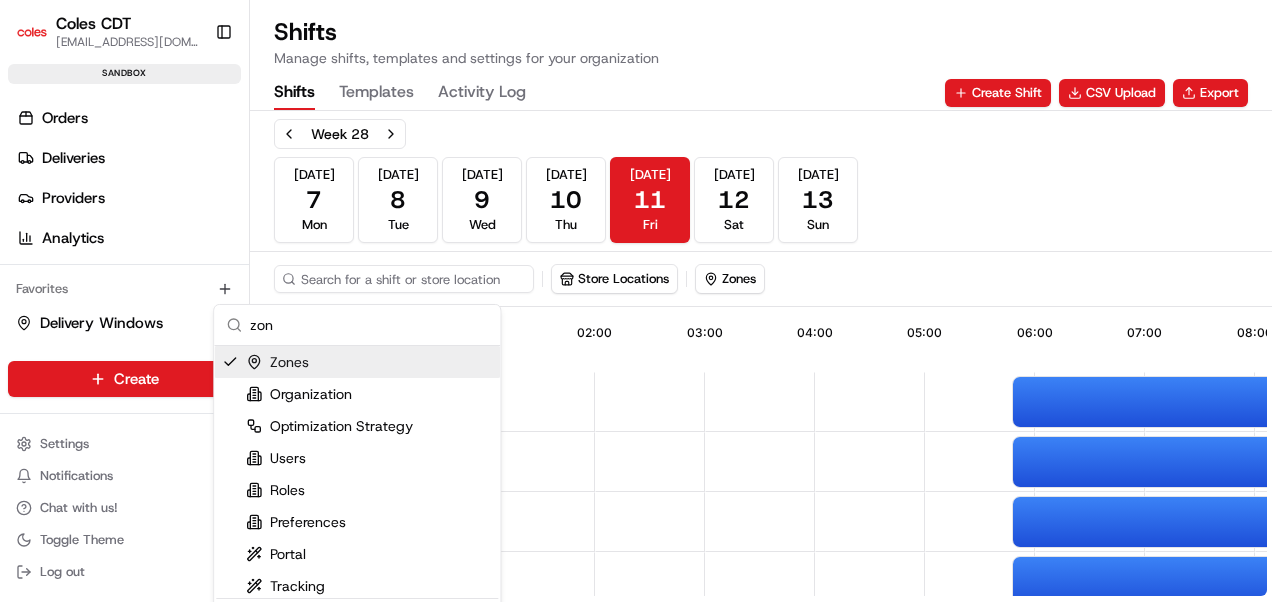 click on "Coles CDT akash.kannan@coles.com.au Toggle Sidebar sandbox Orders Deliveries Providers Analytics Favorites Delivery Windows Shifts Zones Main Menu Members & Organization Organization Users Roles Preferences Customization Tracking Orchestration Automations Dispatch Strategy Optimization Strategy Locations Pickup Locations Dropoff Locations Zones Shifts Delivery Windows Billing Billing Refund Requests Integrations Notification Triggers Webhooks API Keys Request Logs Create Settings Notifications Chat with us! Toggle Theme Log out Shifts Manage shifts, templates and settings for your organization Shifts Templates Activity Log  Create Shift  CSV Upload  Export Week 28 Jul 7 Mon Jul 8 Tue Jul 9 Wed Jul 10 Thu Jul 11 Fri Jul 12 Sat Jul 13 Sun Store Locations Zones 13:00 00:00 01:00 02:00 03:00 04:00 05:00 06:00 07:00 08:00 09:00 1-8787 Van 1 8787 1-8787 Van 1 8787 1-4948 Van Test 4948 1-0256 Van 1 AM 256 1-8787 Van 1 8787 05:45  -  12:15 Active 05:45  -  12:15 Active 05:45  -  11:15 Active 05:45  -" at bounding box center [636, 301] 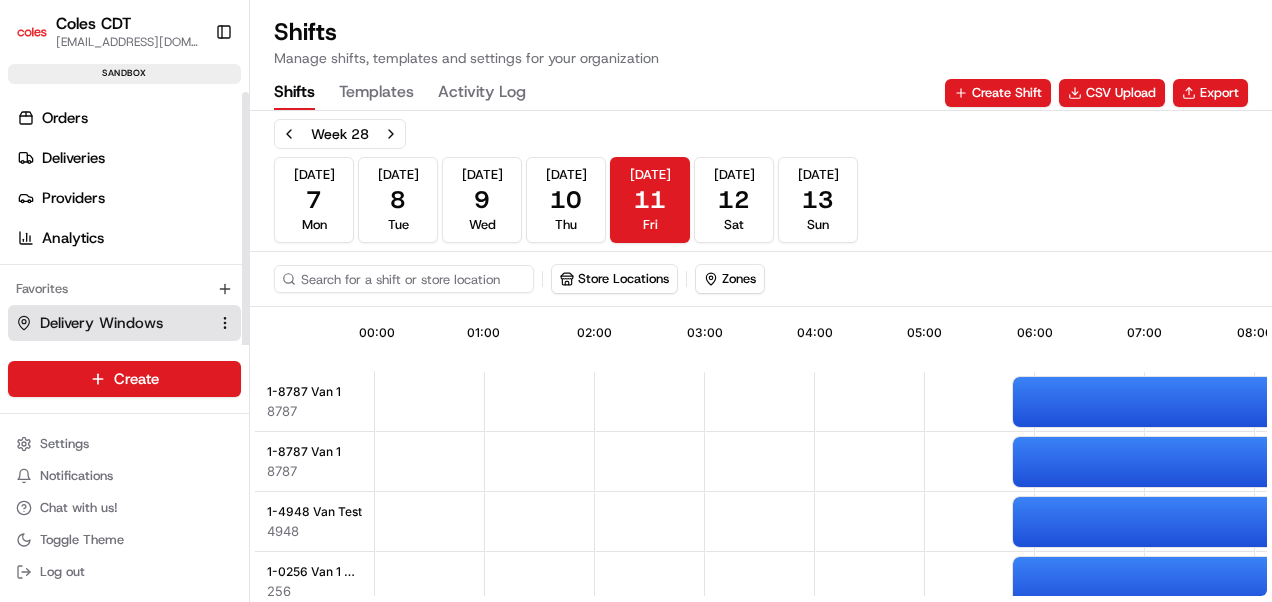 scroll, scrollTop: 24, scrollLeft: 0, axis: vertical 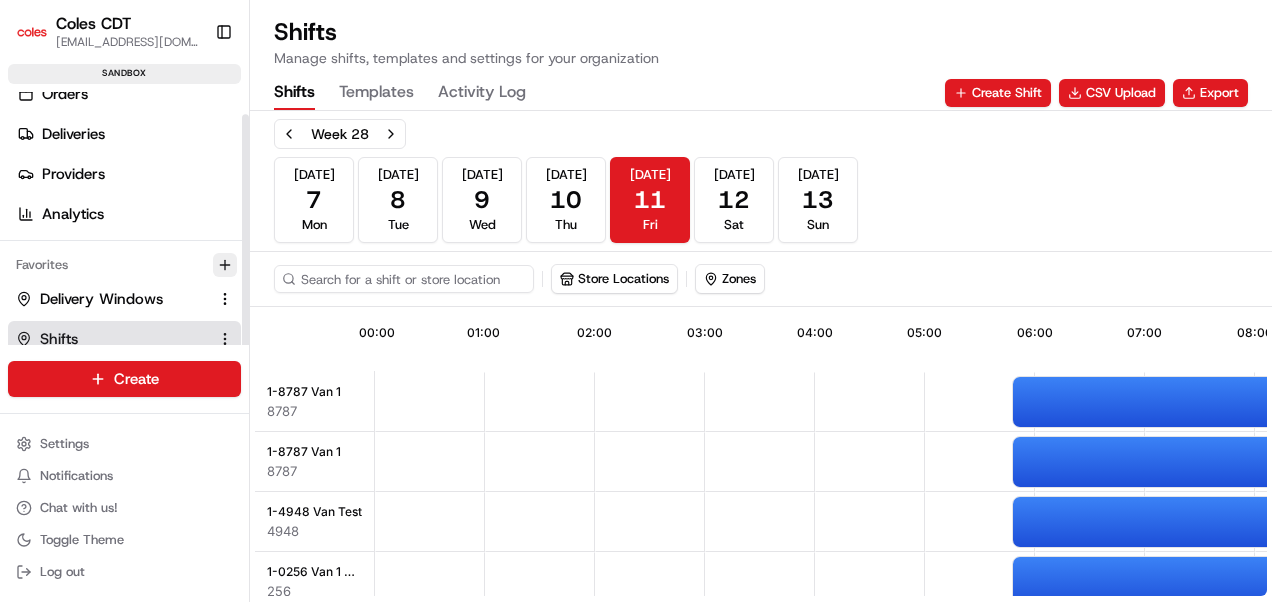 click 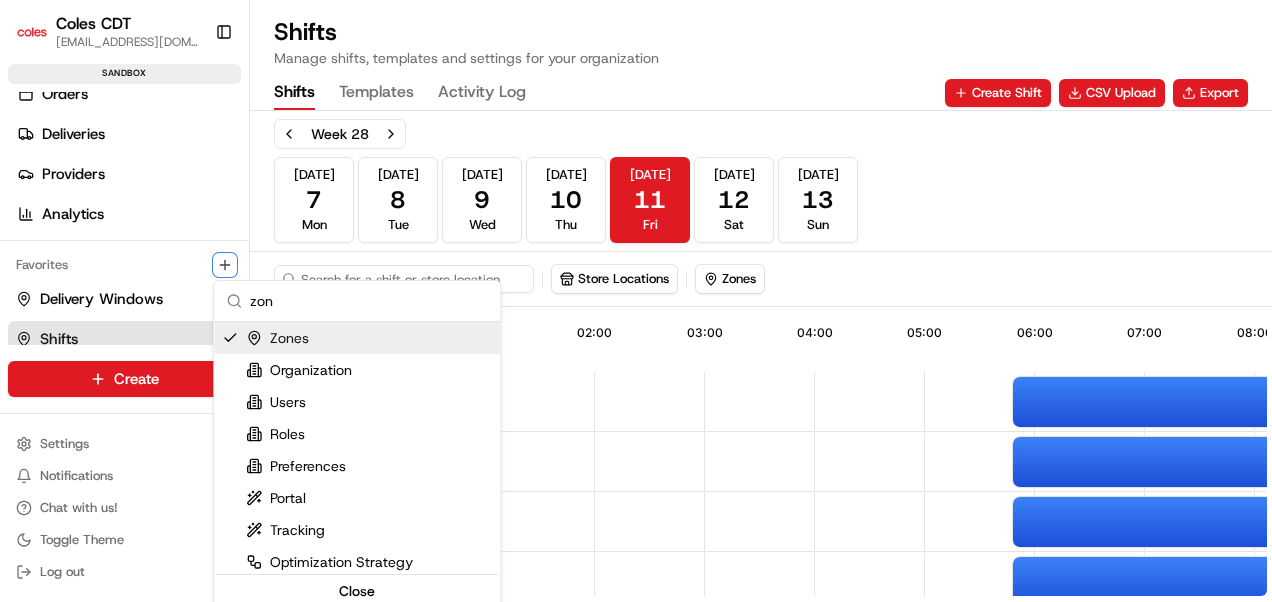 click on "zon" at bounding box center [369, 301] 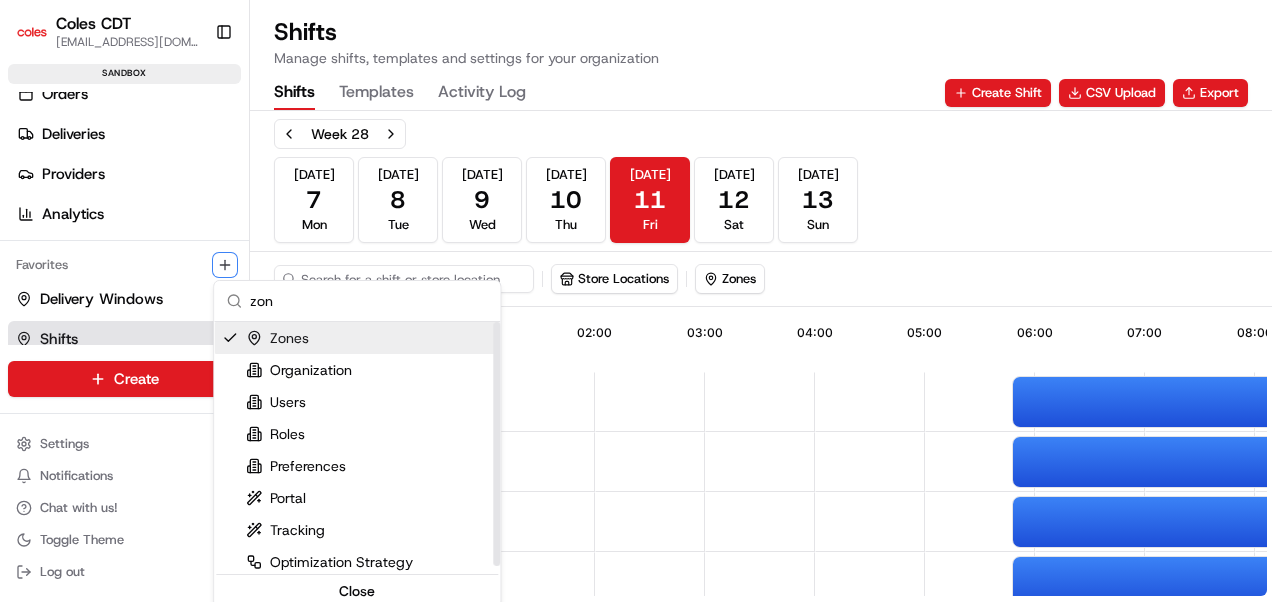 click on "Zones" at bounding box center [277, 338] 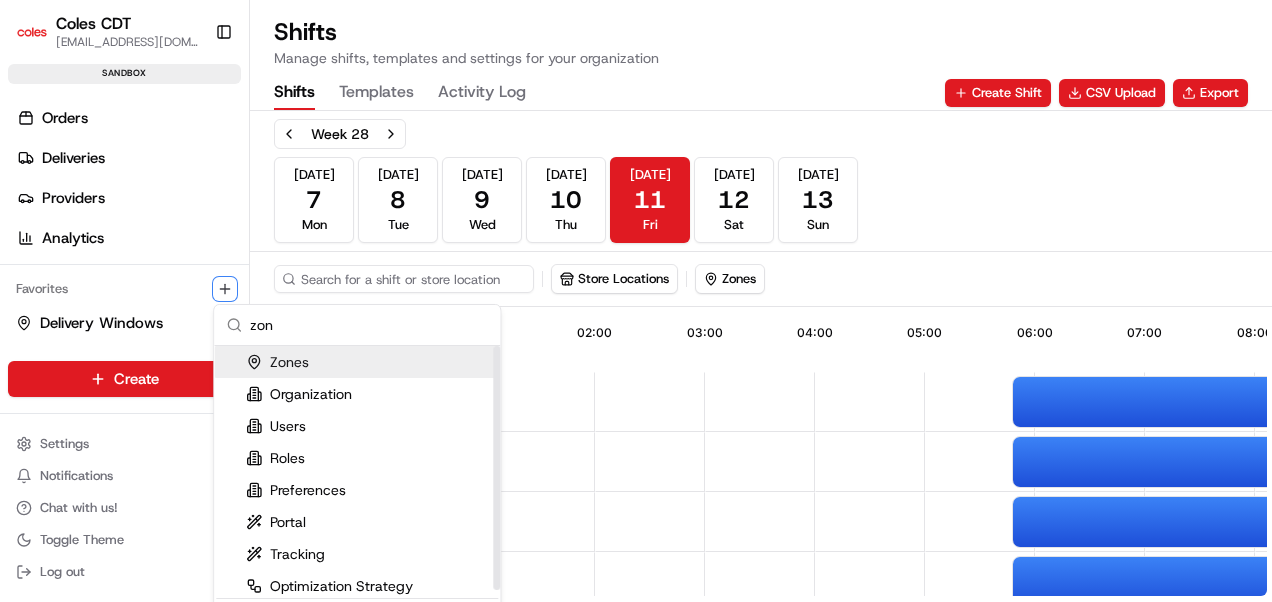 scroll, scrollTop: 0, scrollLeft: 0, axis: both 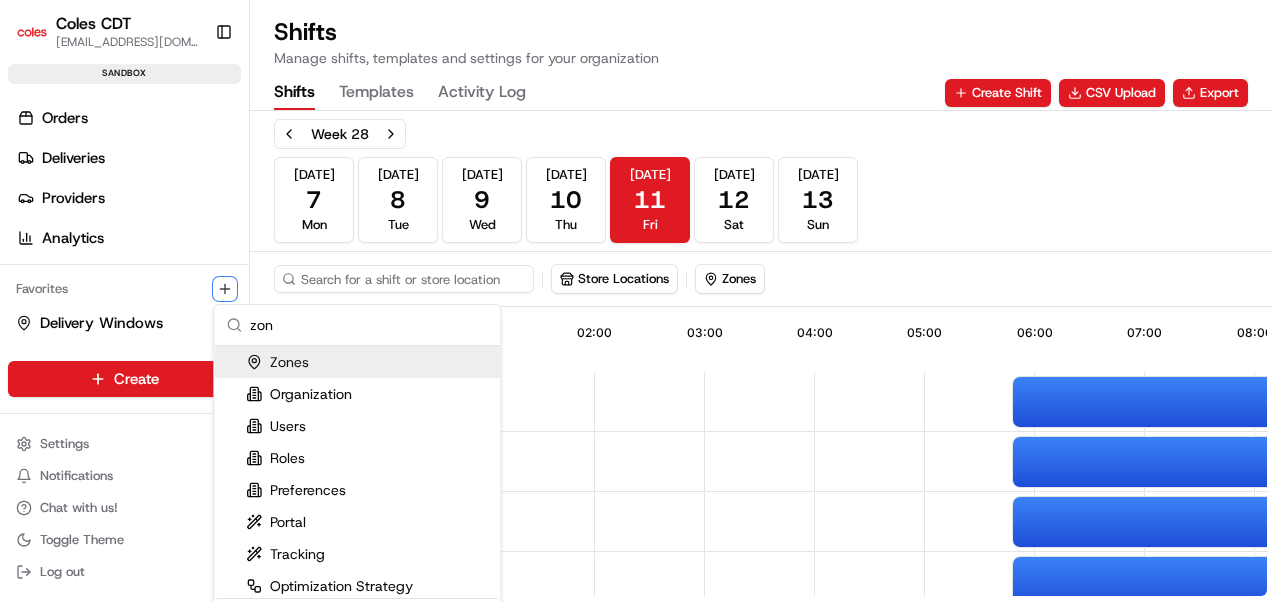 click on "zon" at bounding box center (369, 325) 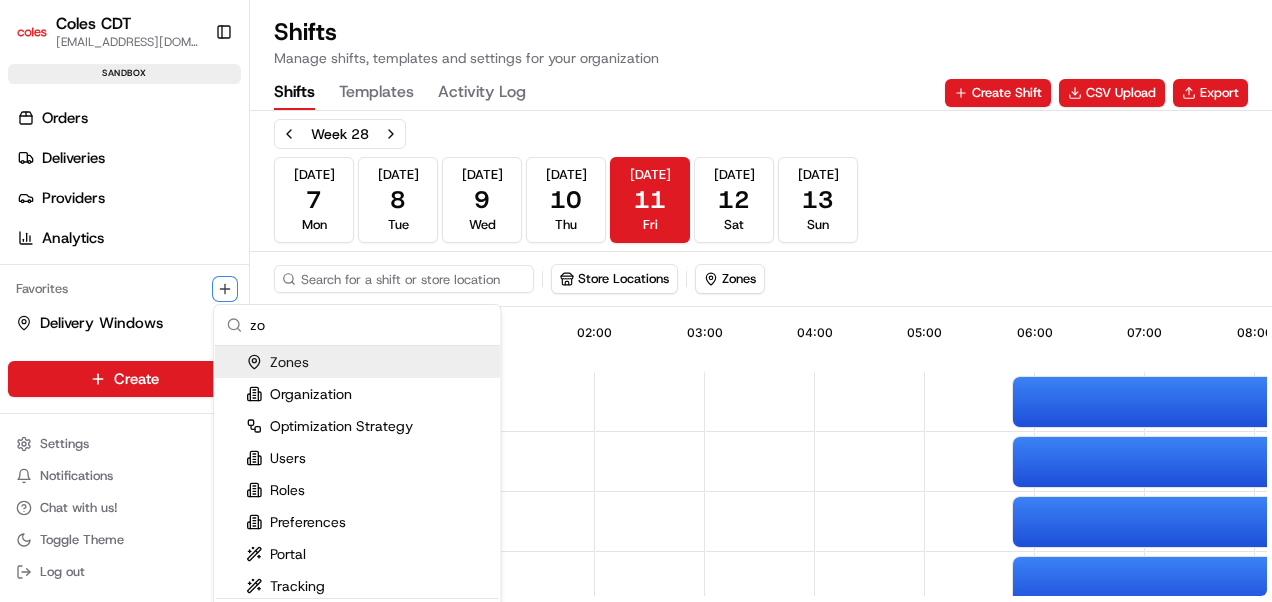 type on "z" 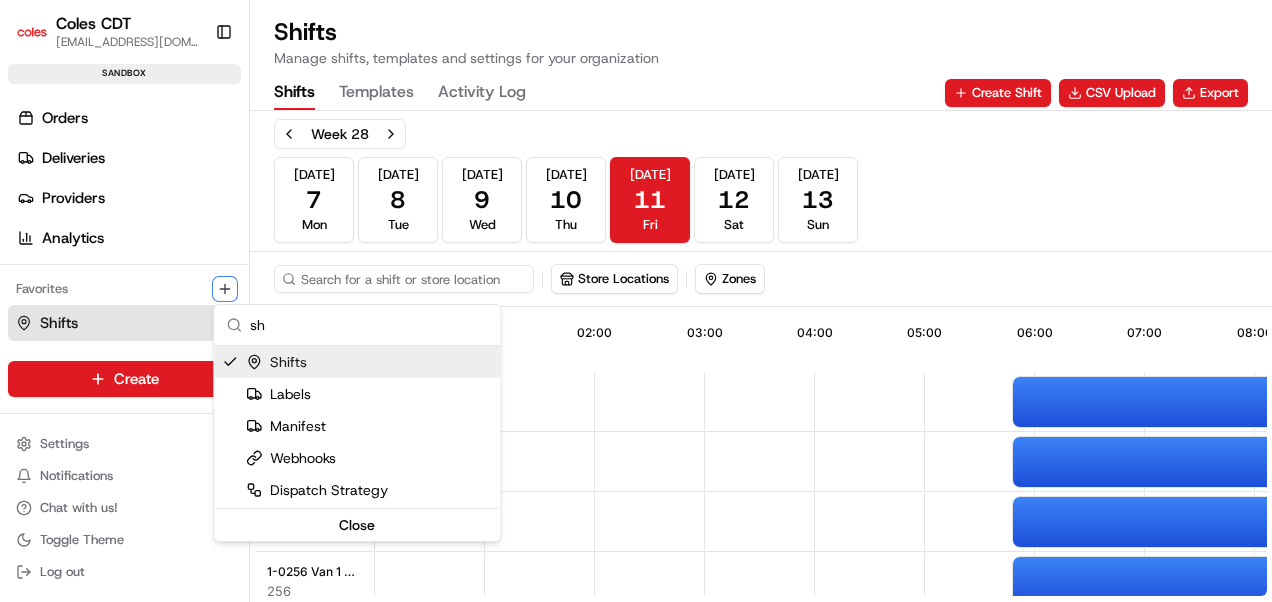 type on "s" 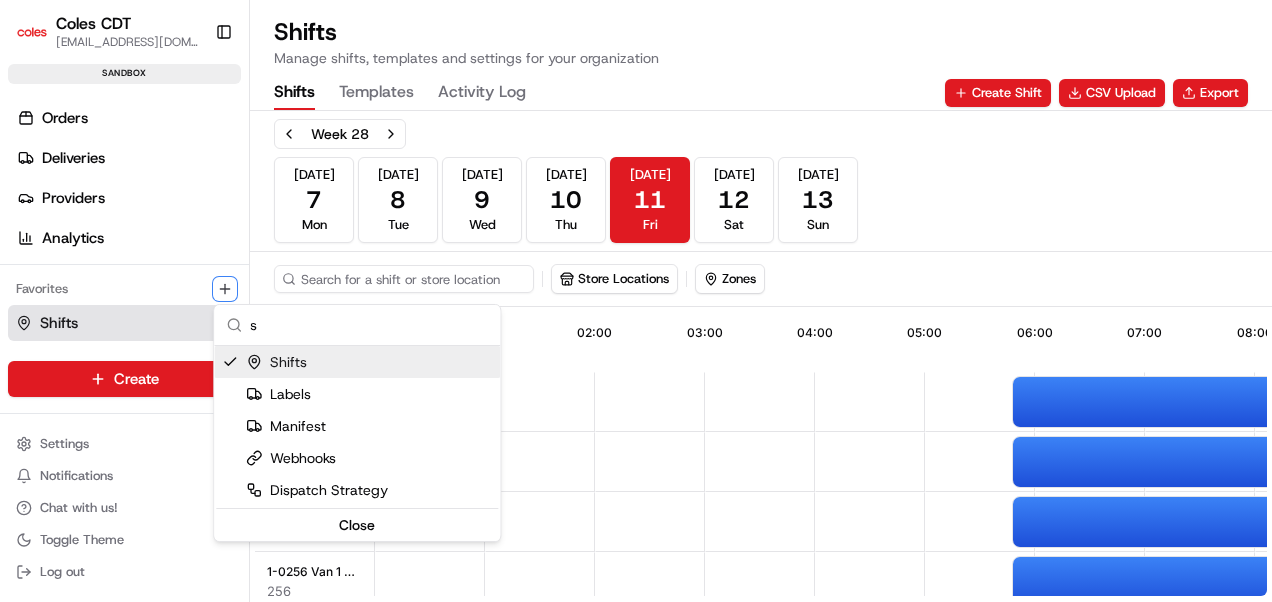 type 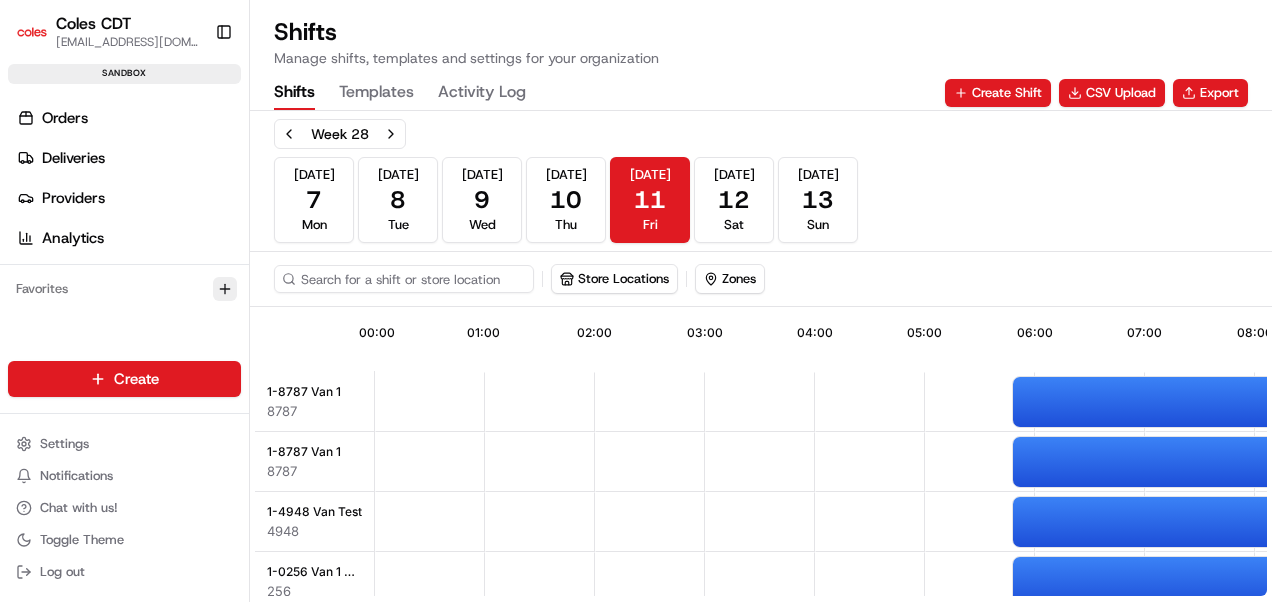 scroll, scrollTop: 0, scrollLeft: 0, axis: both 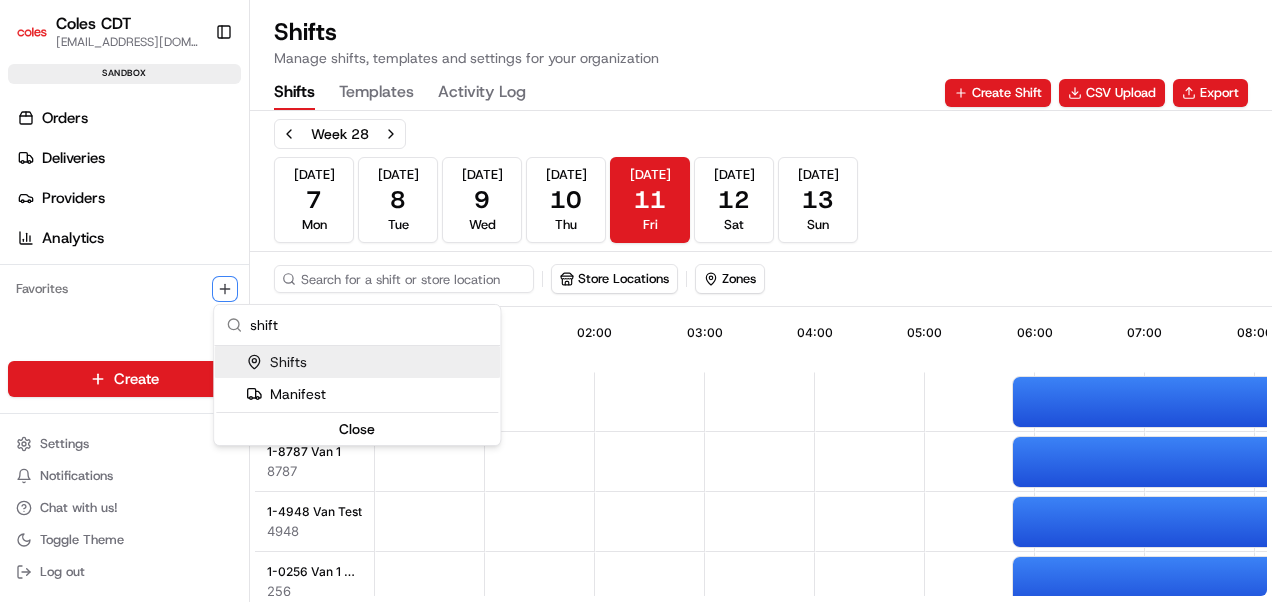 type on "shift" 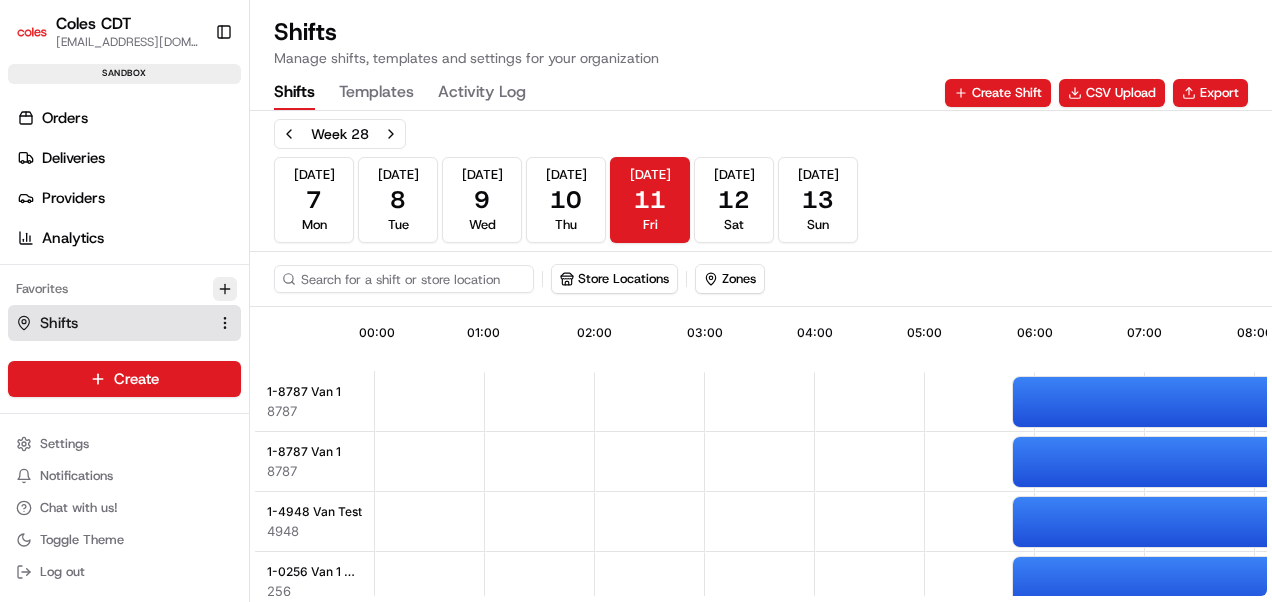 click 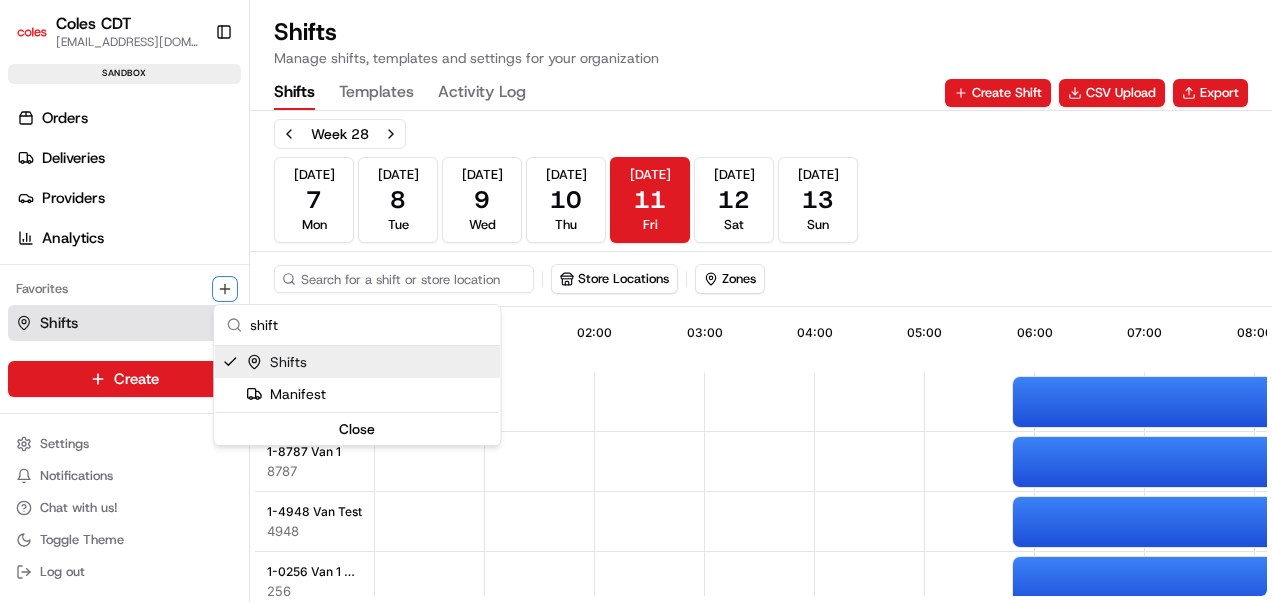 click on "shift" at bounding box center [369, 325] 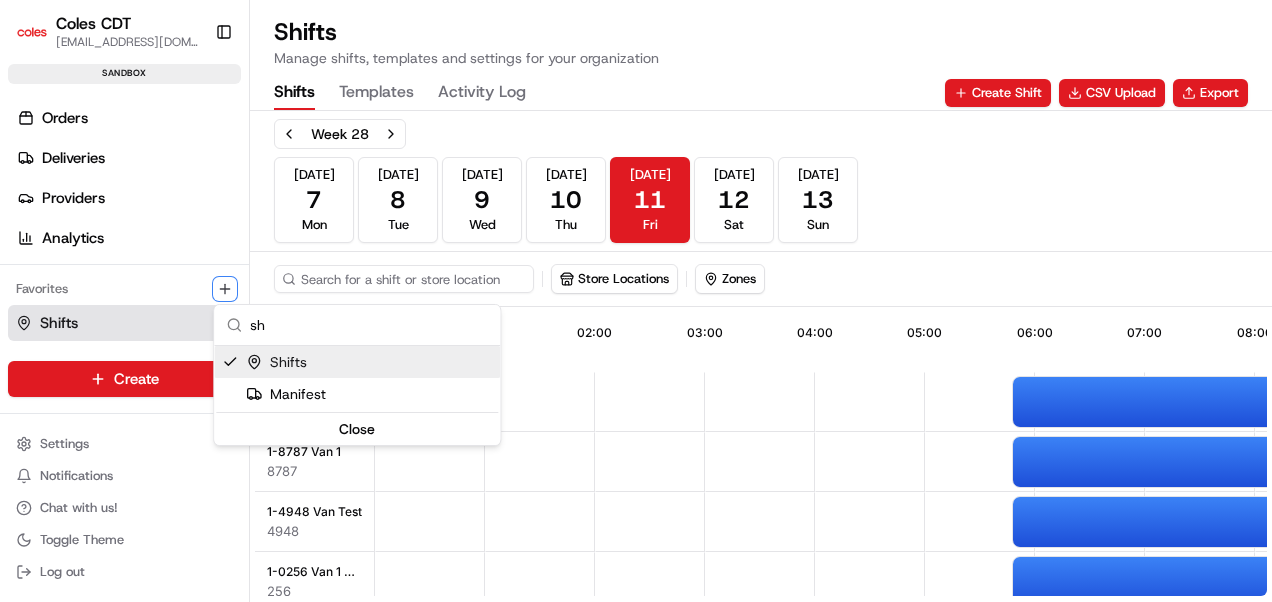 type on "s" 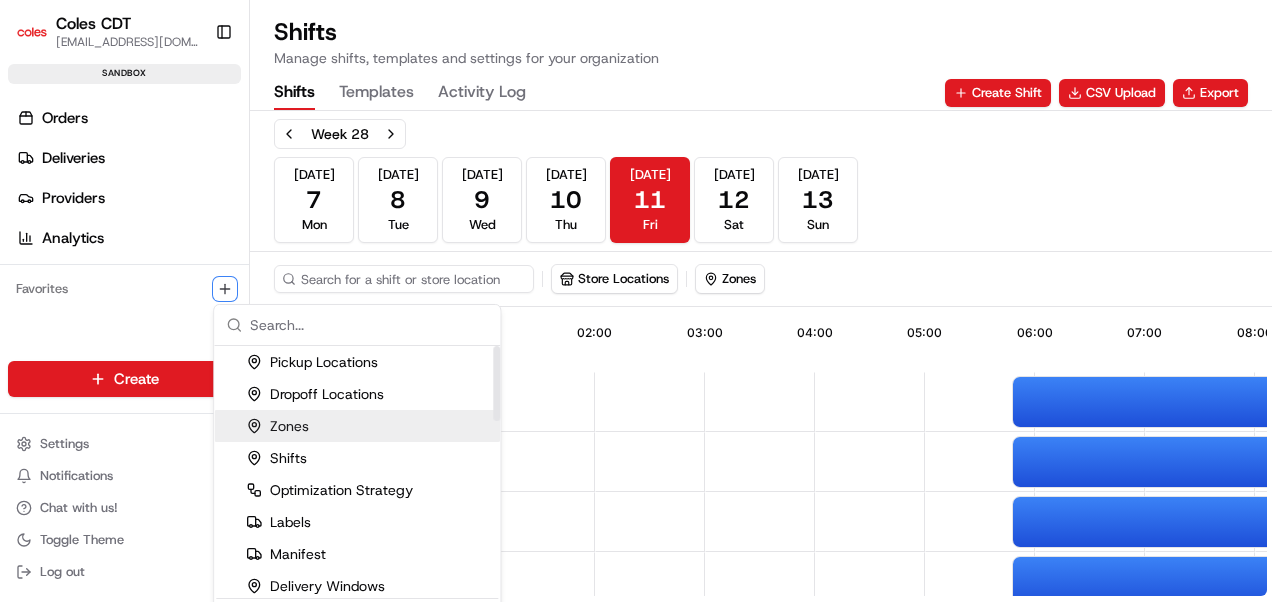 click on "Zones" at bounding box center (357, 426) 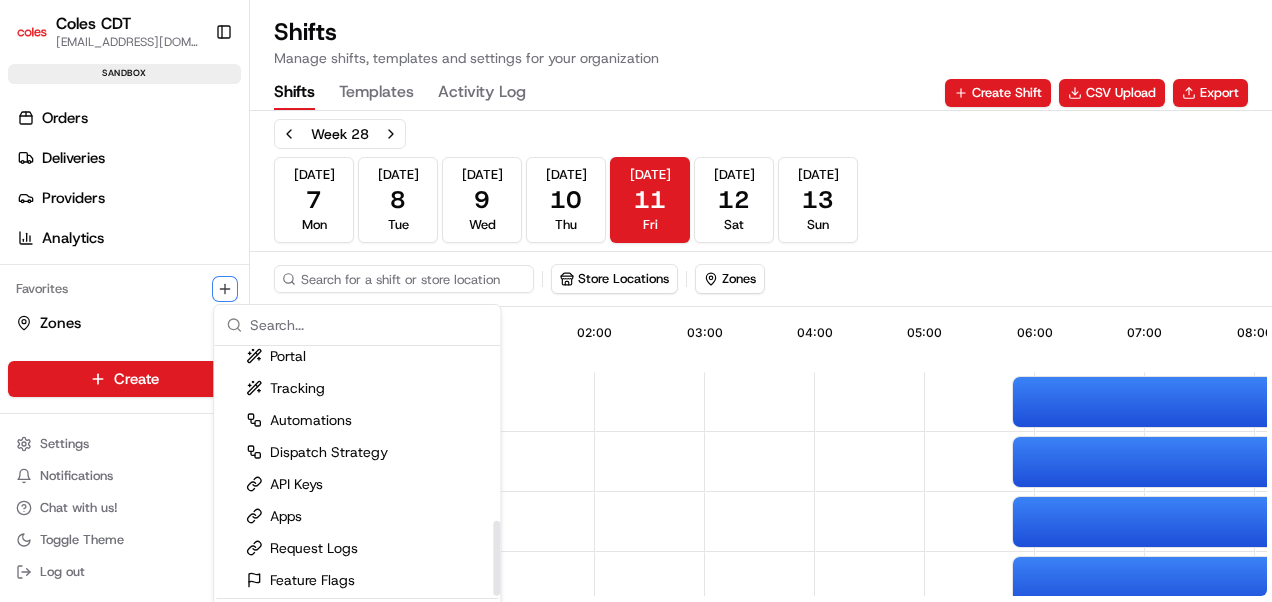 scroll, scrollTop: 581, scrollLeft: 0, axis: vertical 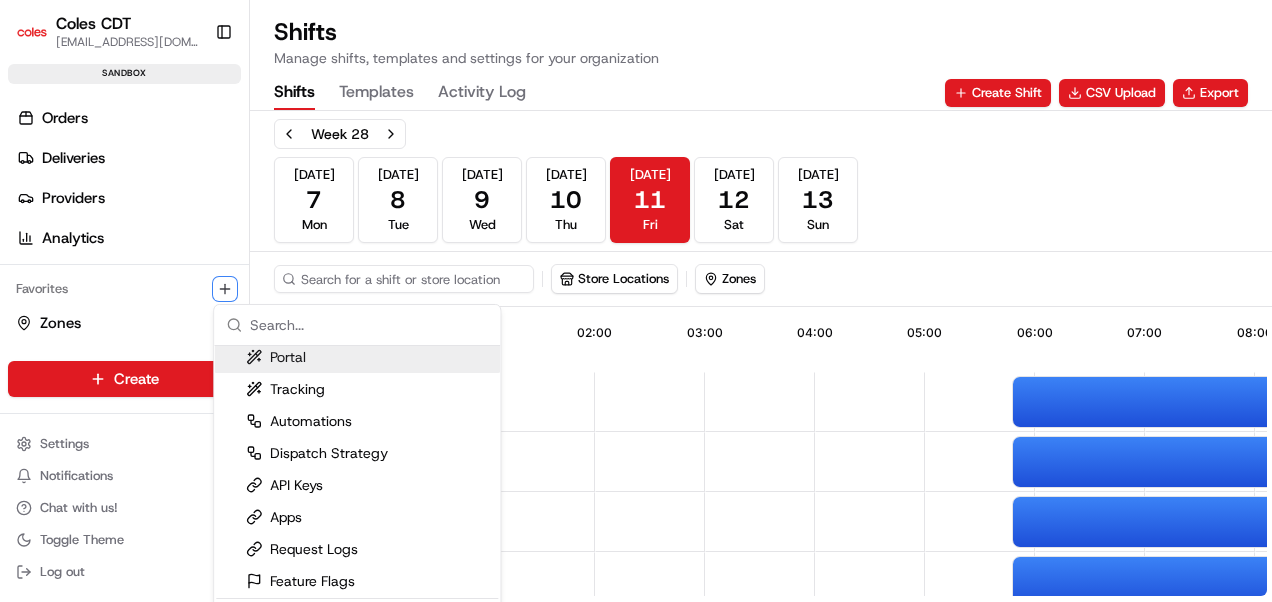 click at bounding box center (369, 325) 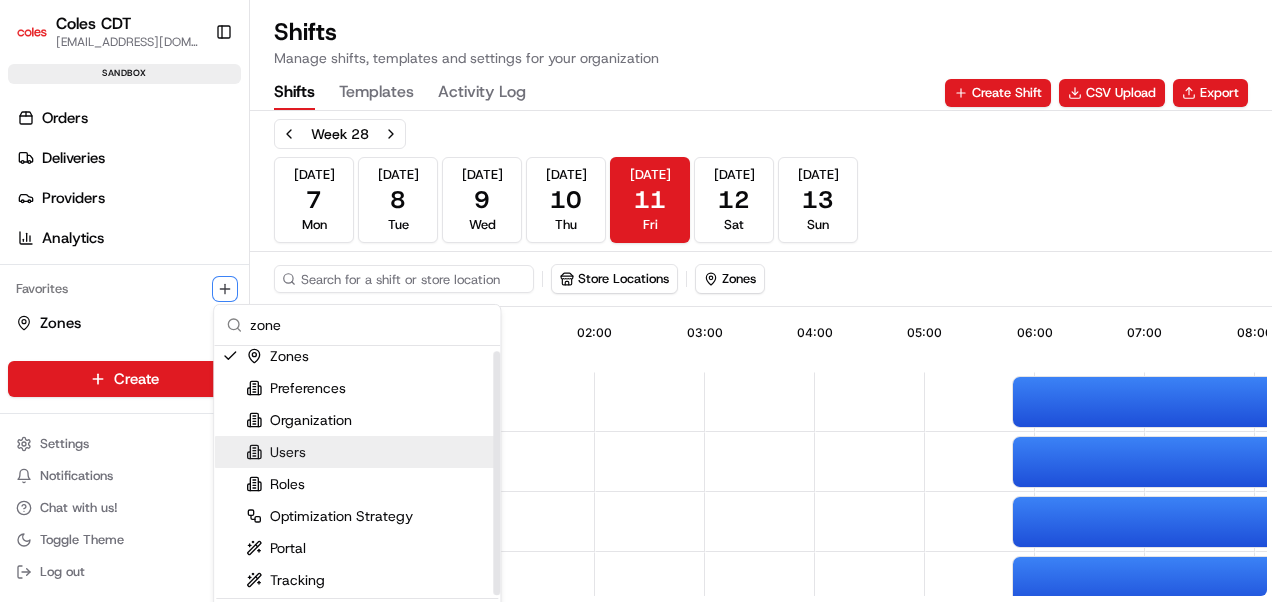 scroll, scrollTop: 5, scrollLeft: 0, axis: vertical 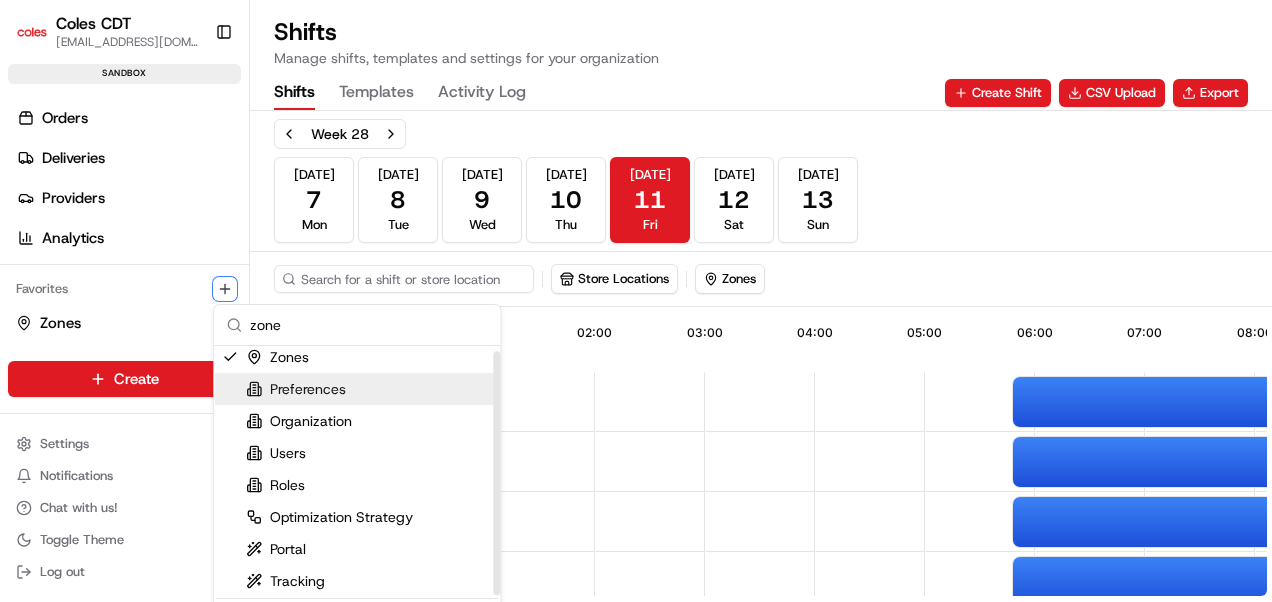type on "zone" 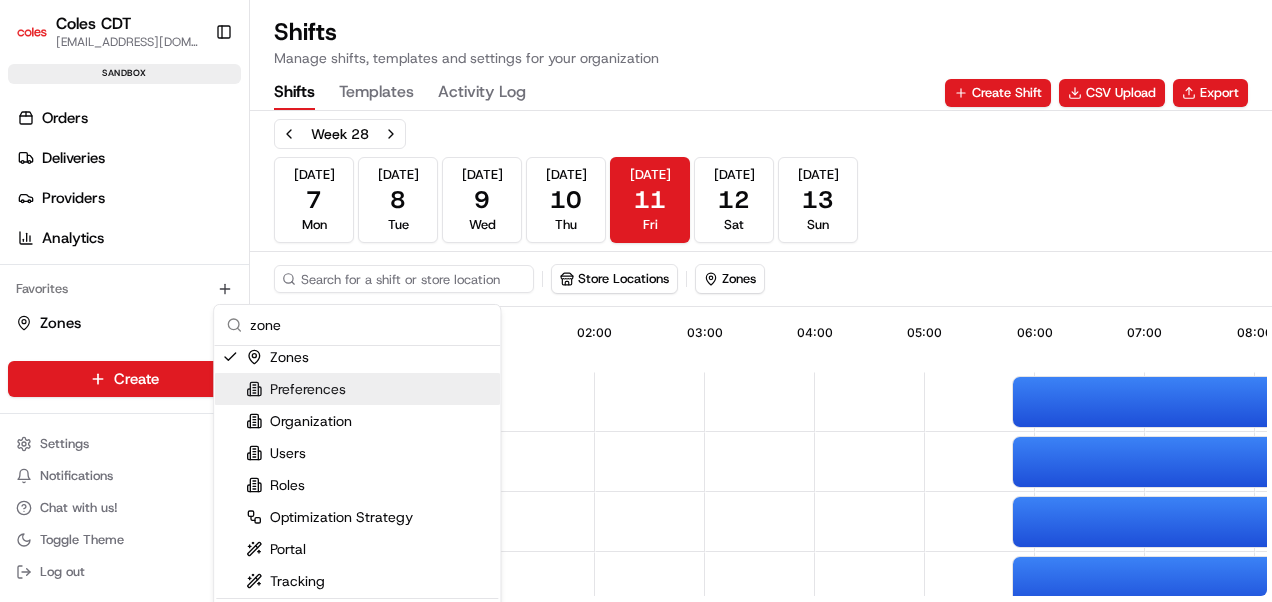 click on "Coles CDT akash.kannan@coles.com.au Toggle Sidebar sandbox Orders Deliveries Providers Analytics Favorites Zones Main Menu Members & Organization Organization Users Roles Preferences Customization Tracking Orchestration Automations Dispatch Strategy Optimization Strategy Locations Pickup Locations Dropoff Locations Zones Shifts Delivery Windows Billing Billing Refund Requests Integrations Notification Triggers Webhooks API Keys Request Logs Create Settings Notifications Chat with us! Toggle Theme Log out Shifts Manage shifts, templates and settings for your organization Shifts Templates Activity Log  Create Shift  CSV Upload  Export Week 28 Jul 7 Mon Jul 8 Tue Jul 9 Wed Jul 10 Thu Jul 11 Fri Jul 12 Sat Jul 13 Sun Store Locations Zones 13:01 00:00 01:00 02:00 03:00 04:00 05:00 06:00 07:00 08:00 09:00 1-8787 Van 1 8787 1-8787 Van 1 8787 1-4948 Van Test 4948 1-0256 Van 1 AM 256 1-8787 Van 1 8787 05:45  -  12:15 Active 05:45  -  12:15 Active 05:45  -  11:15 Active 05:45  -  11:15 Active 05:45  -" at bounding box center [636, 301] 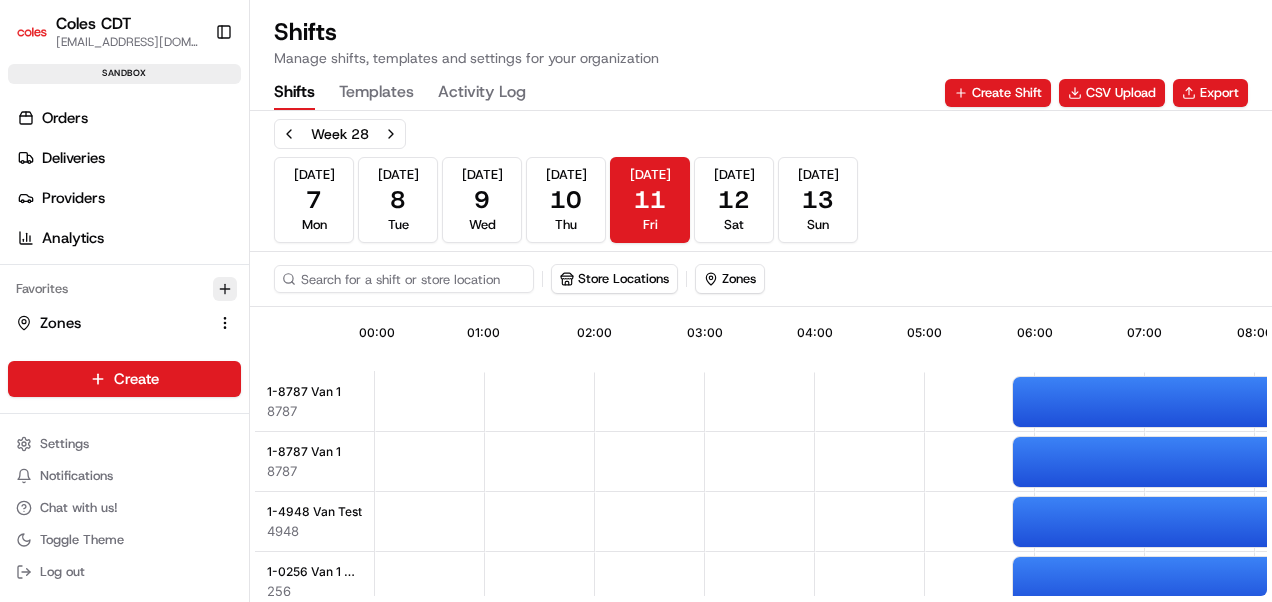 click 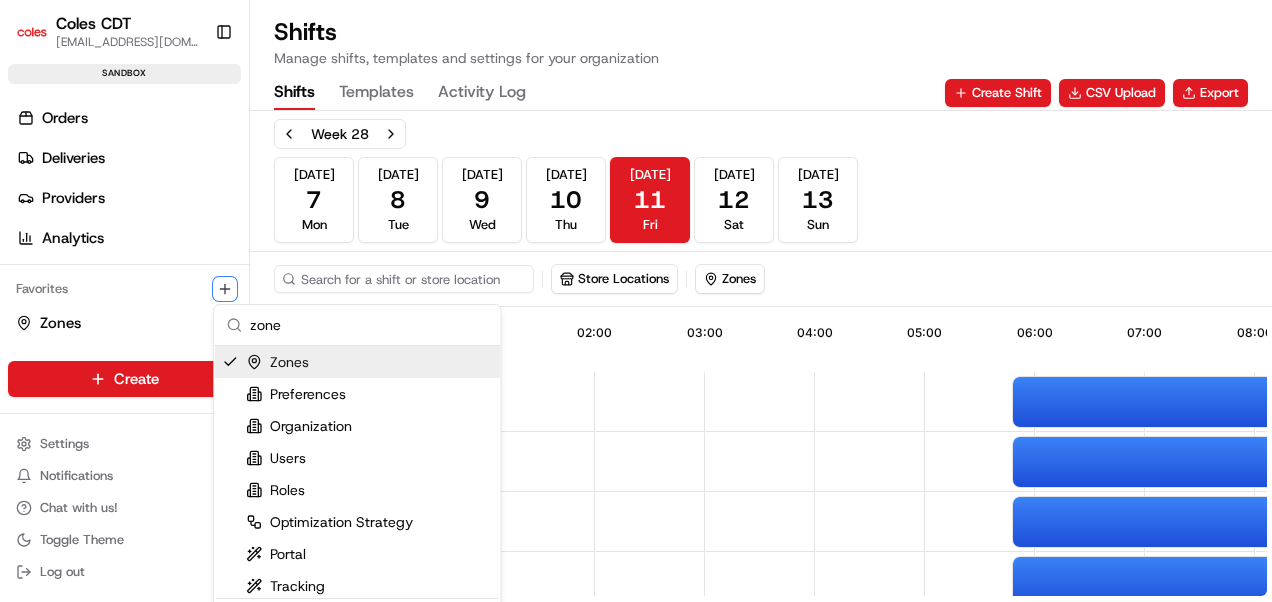 click on "zone" at bounding box center [369, 325] 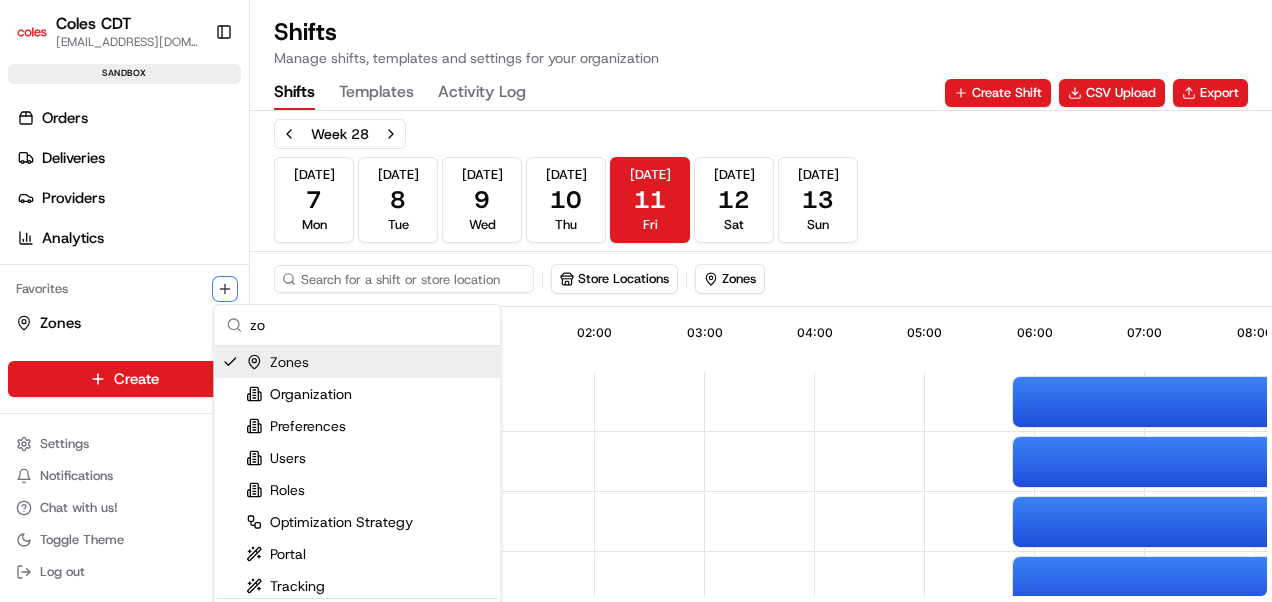 type on "z" 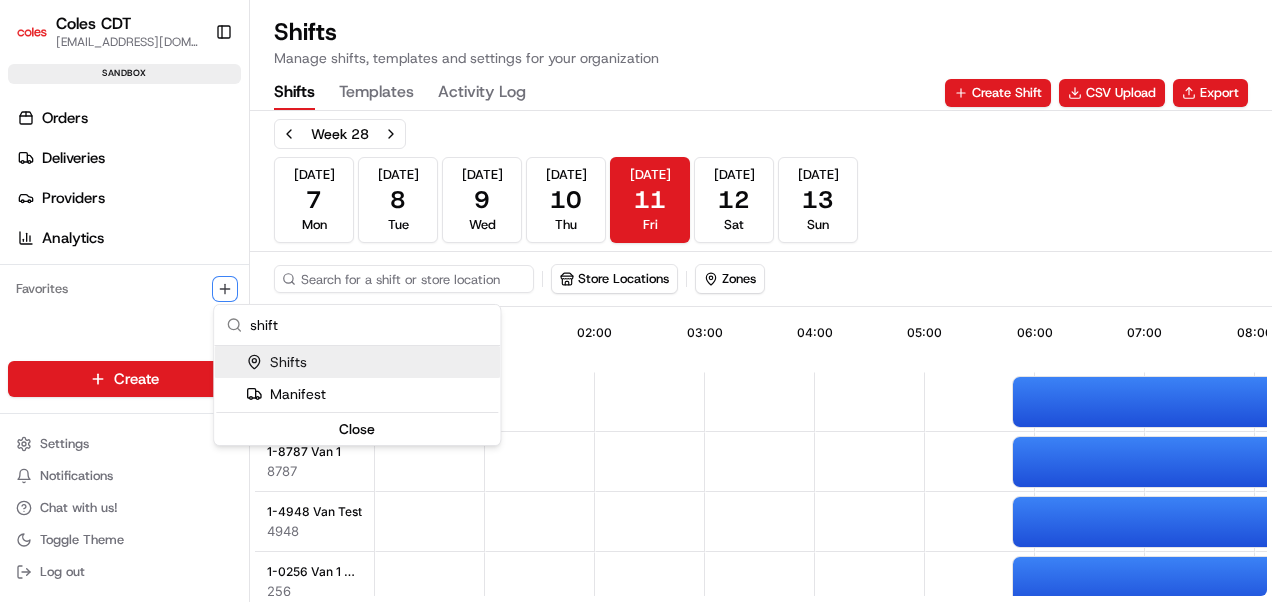 type on "shift" 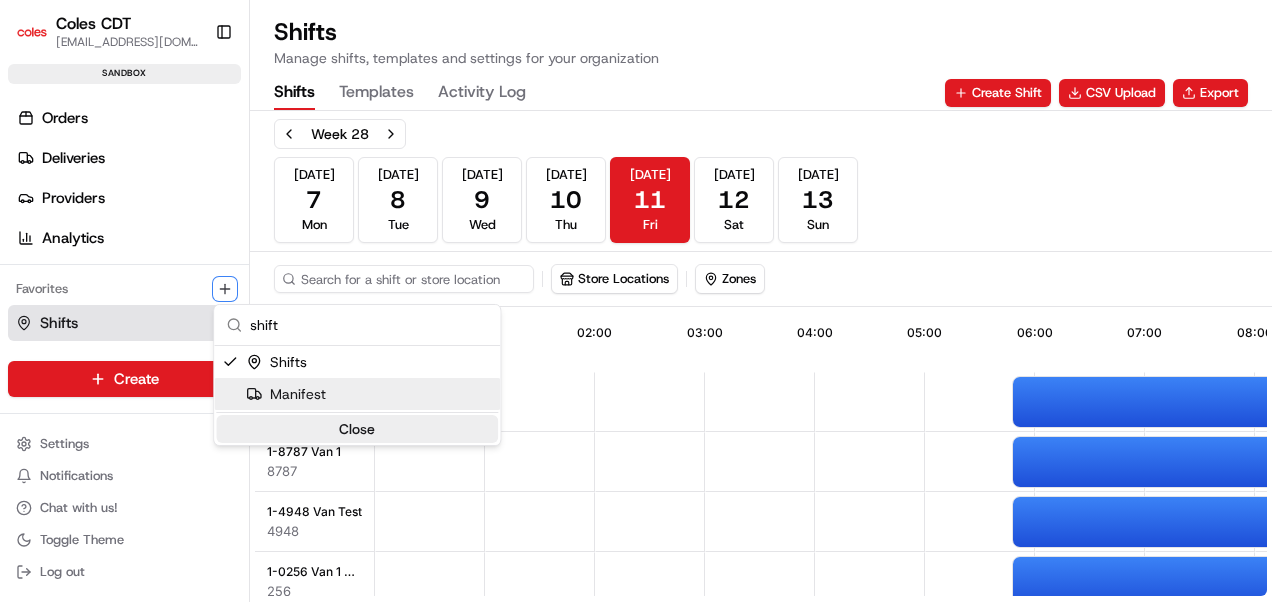 click on "Close" at bounding box center (357, 429) 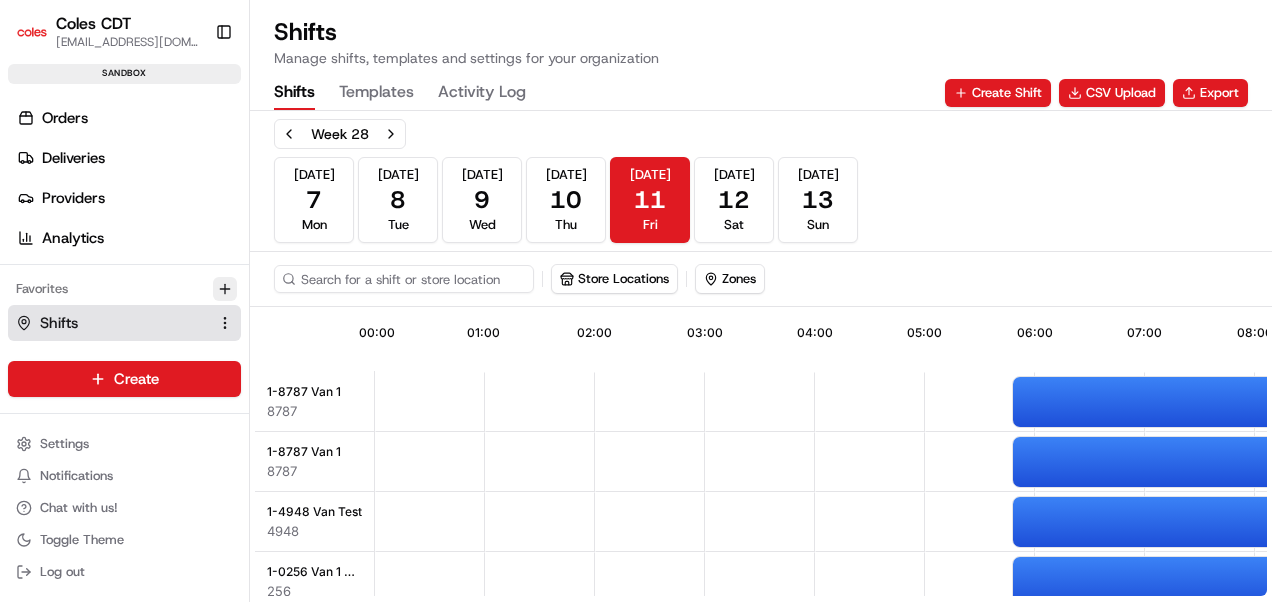click 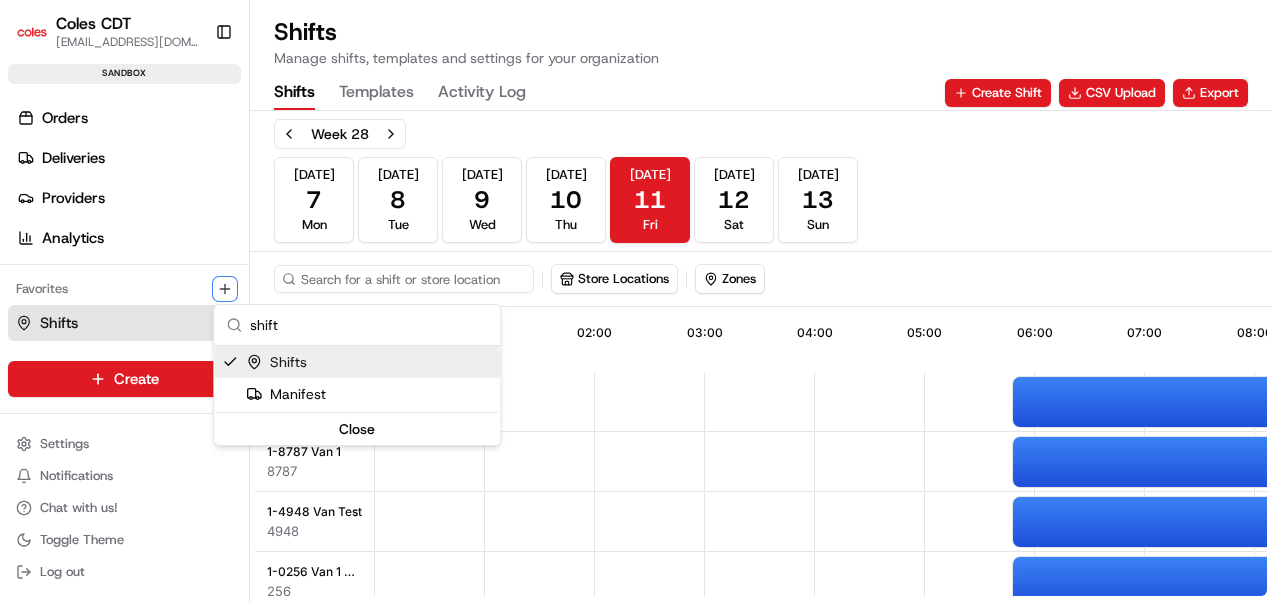 click on "shift" at bounding box center (369, 325) 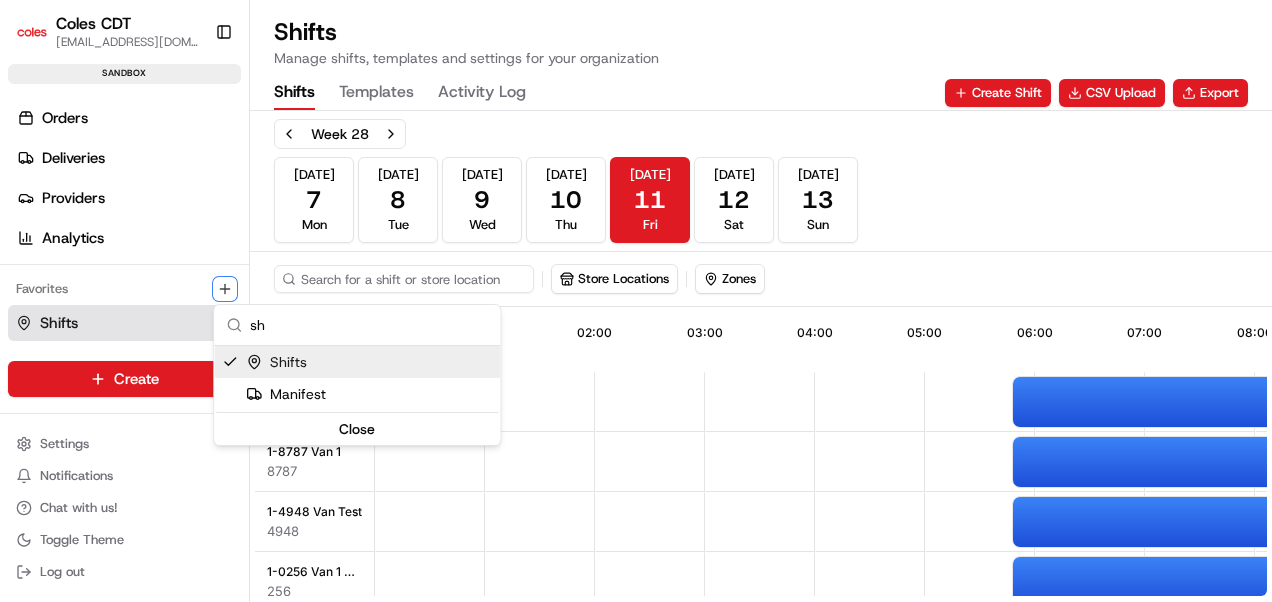 type on "s" 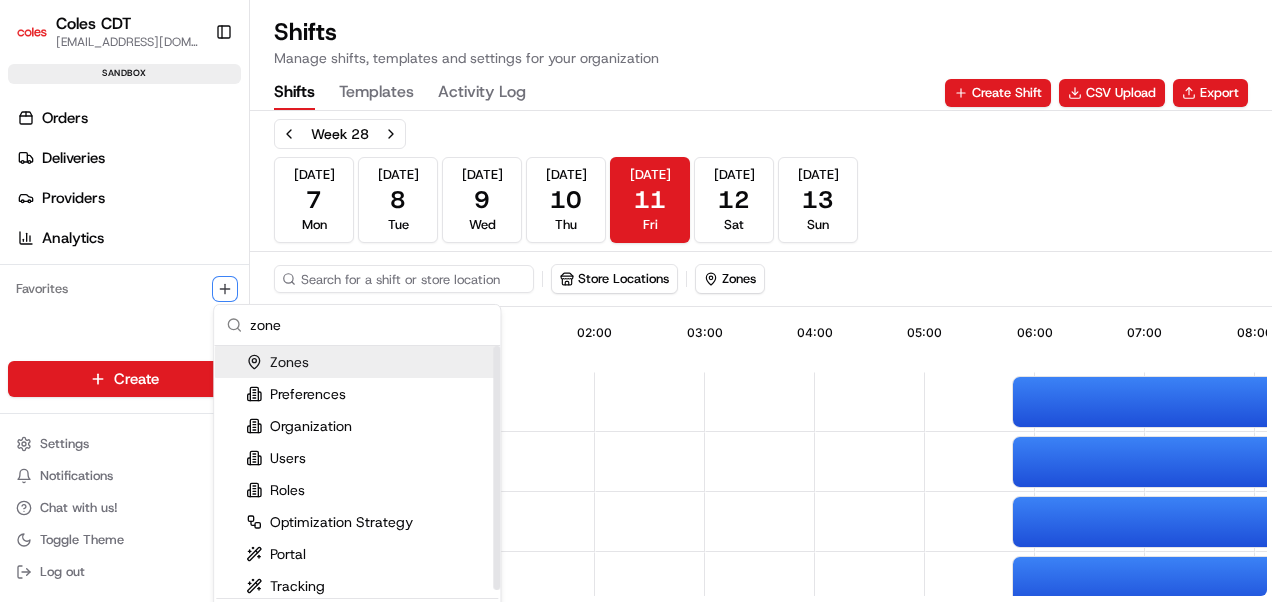 click on "Zones" at bounding box center (357, 362) 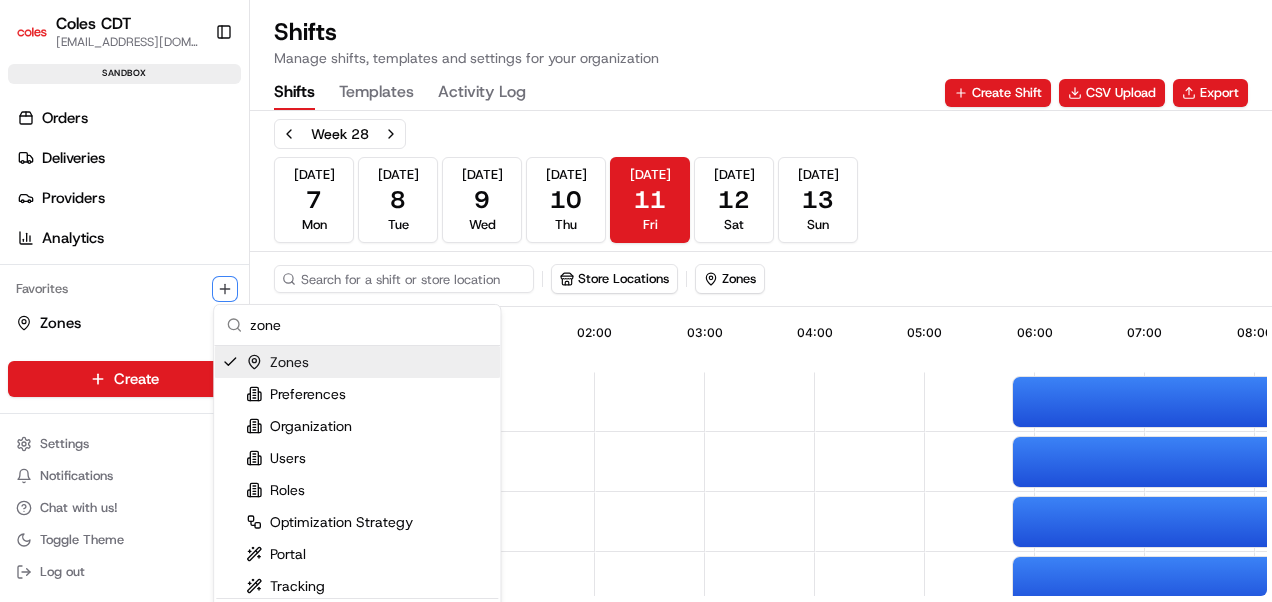 click on "zone" at bounding box center [369, 325] 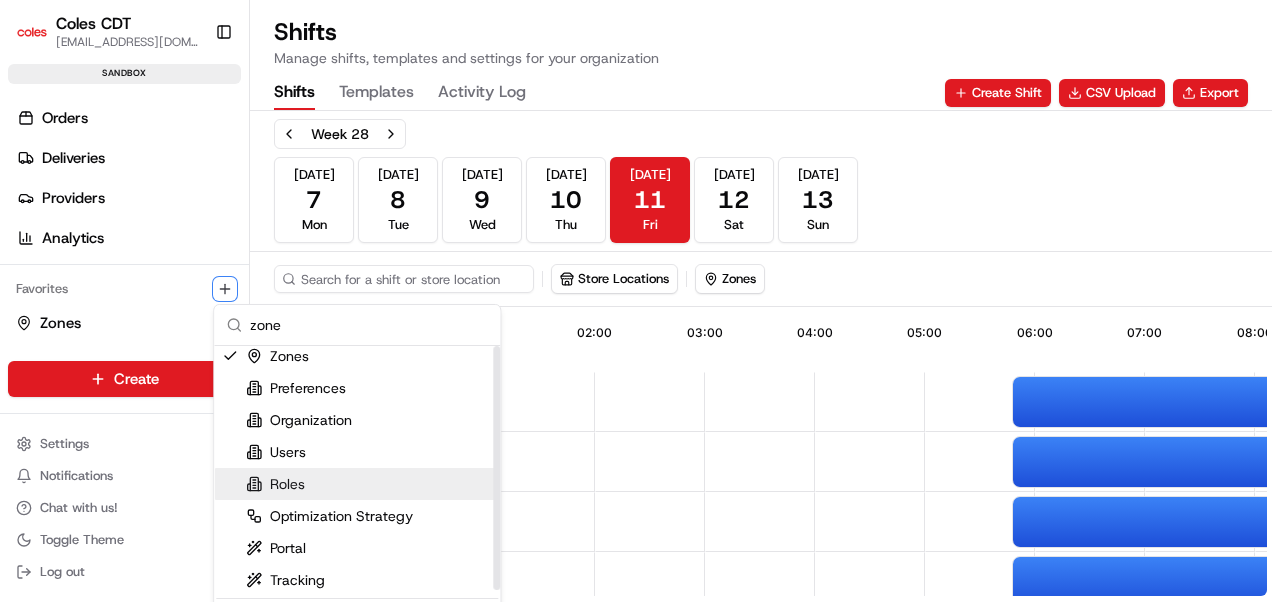 scroll, scrollTop: 0, scrollLeft: 0, axis: both 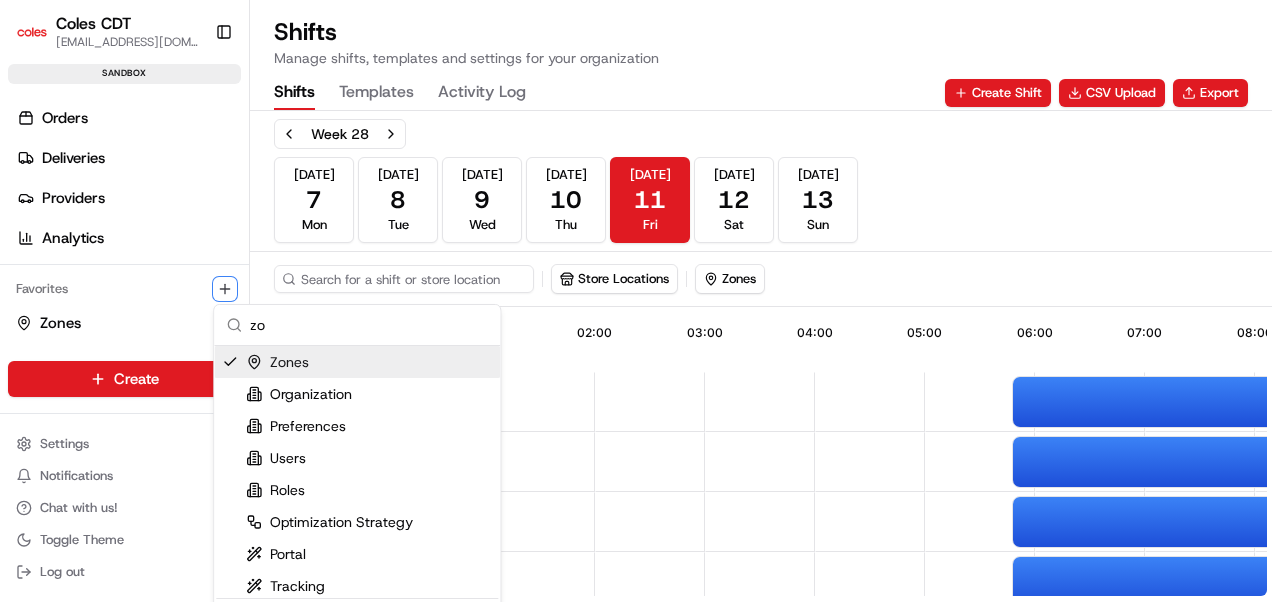 type on "z" 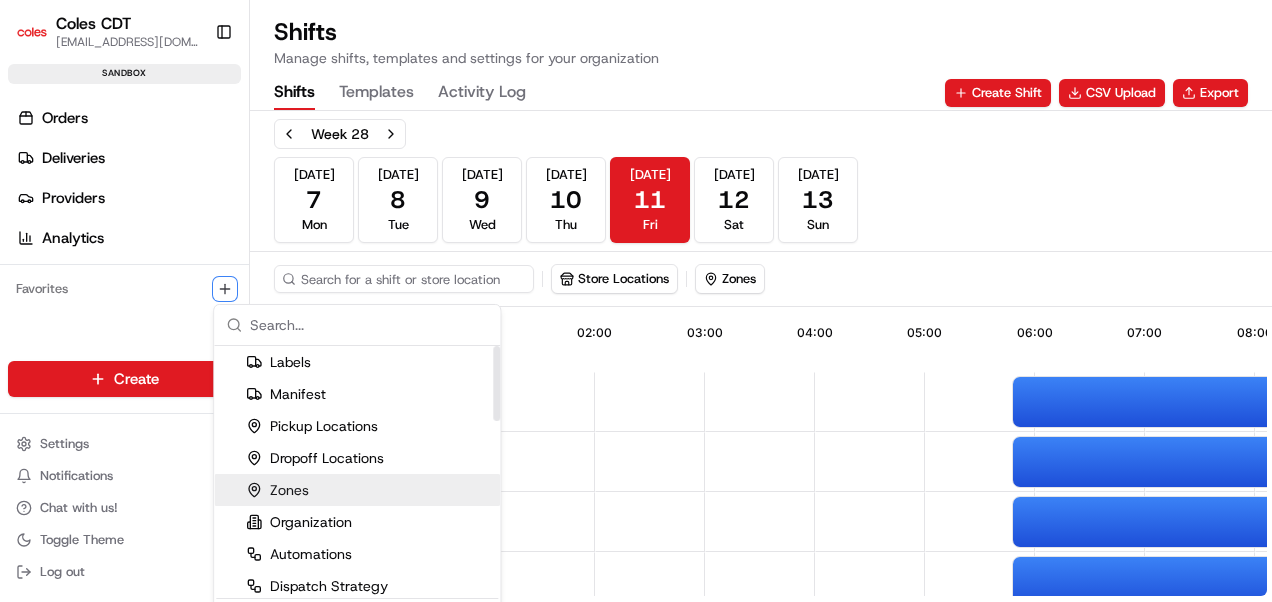 type 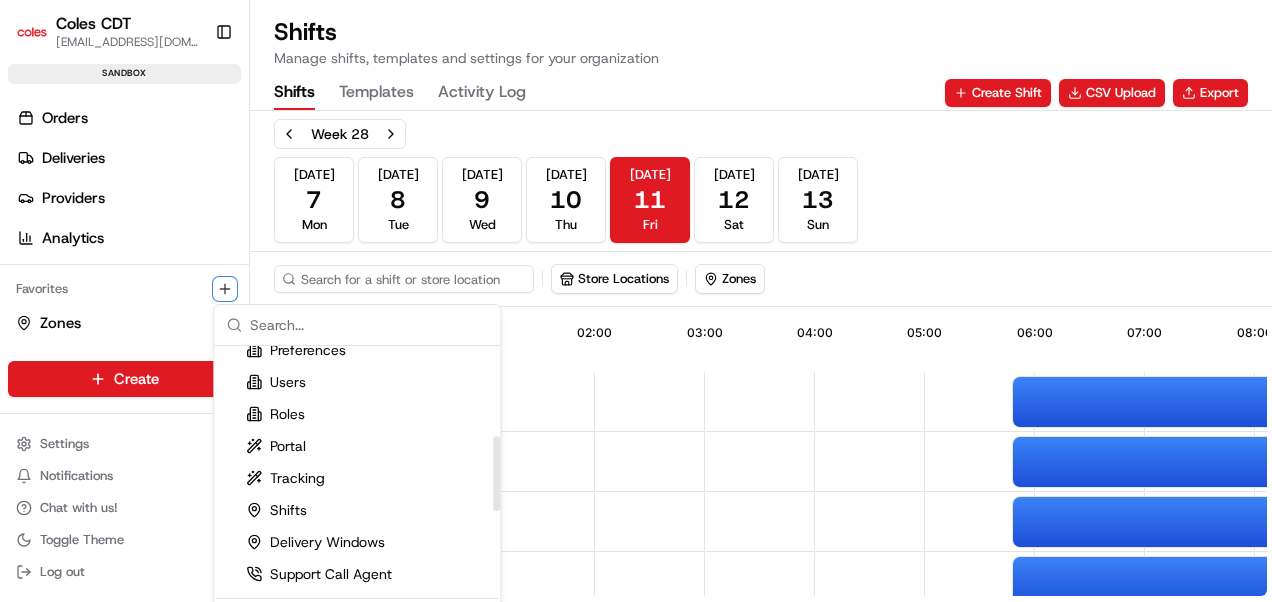 scroll, scrollTop: 300, scrollLeft: 0, axis: vertical 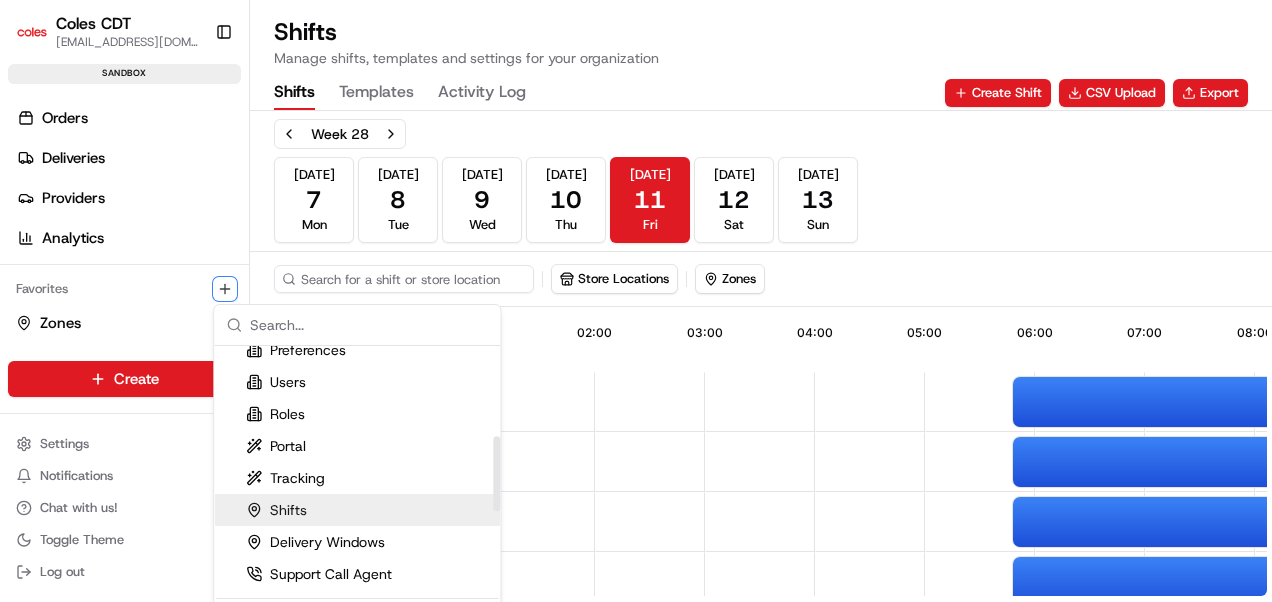 click on "Shifts" at bounding box center (357, 510) 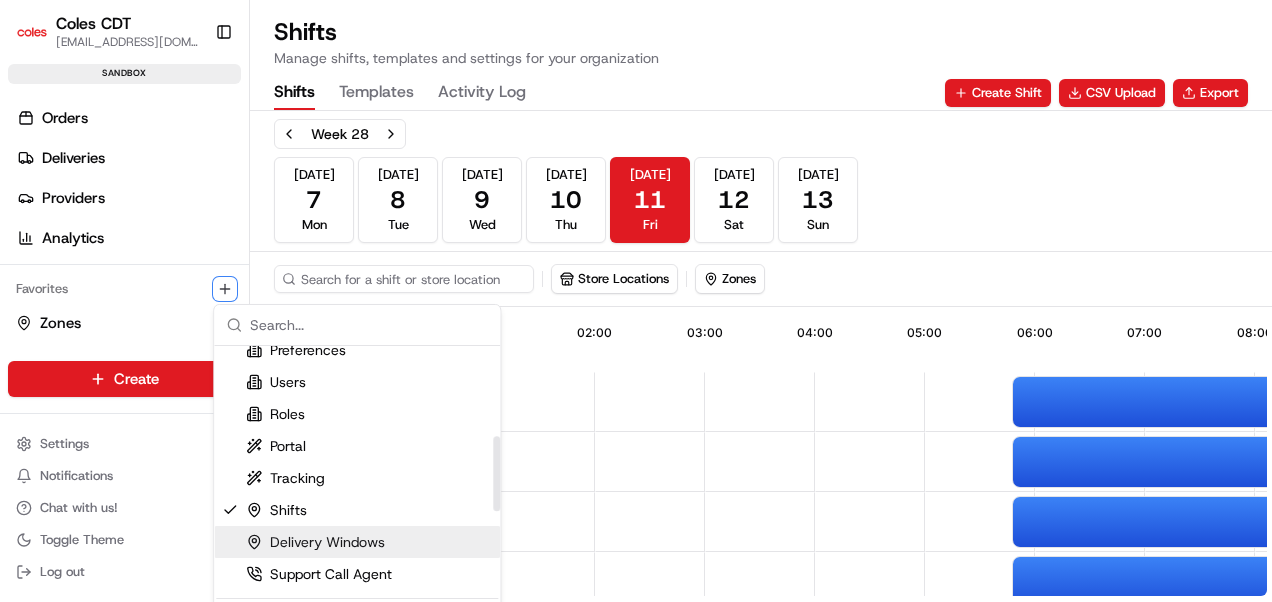 click on "Delivery Windows" at bounding box center [315, 542] 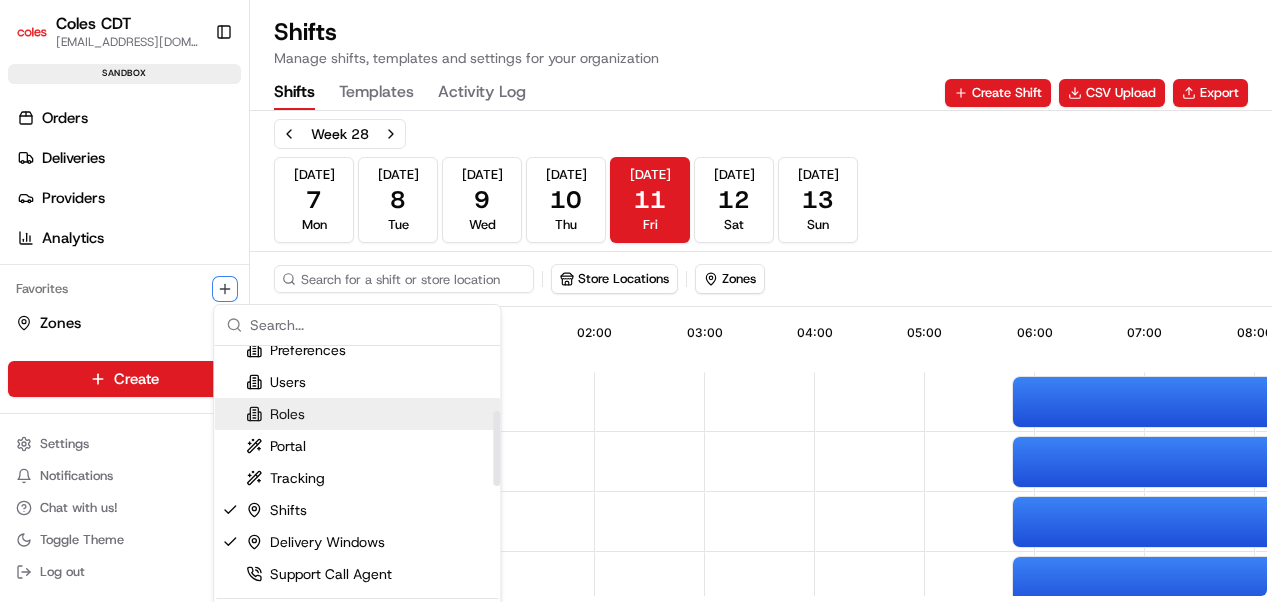 scroll, scrollTop: 0, scrollLeft: 0, axis: both 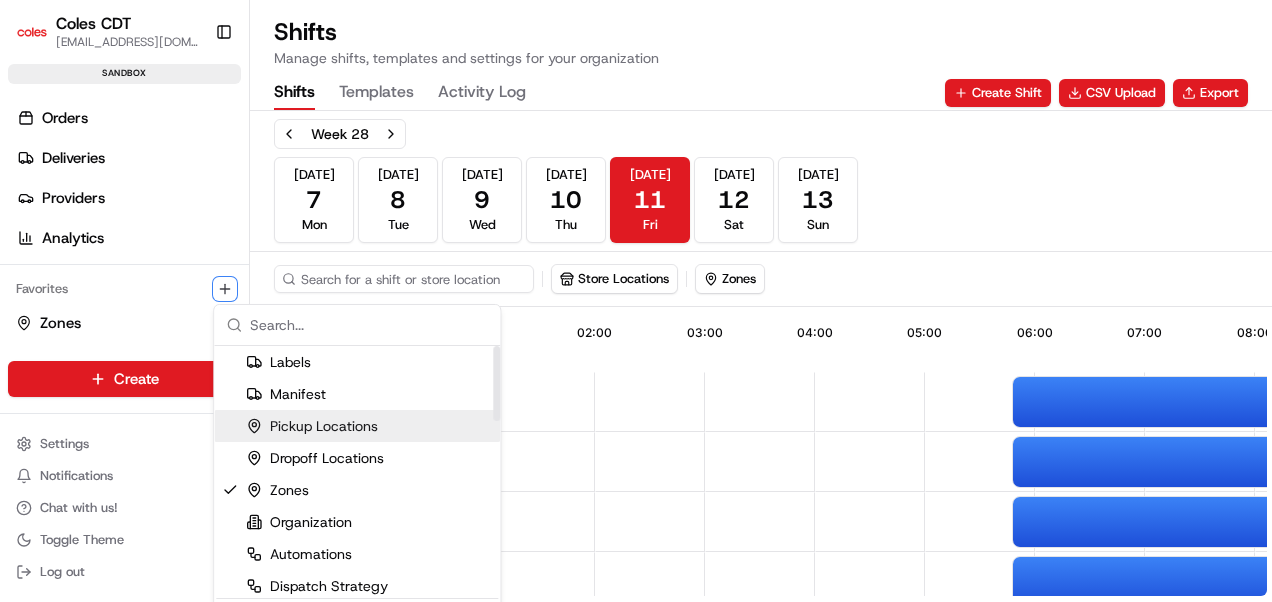 click on "Pickup Locations" at bounding box center (312, 426) 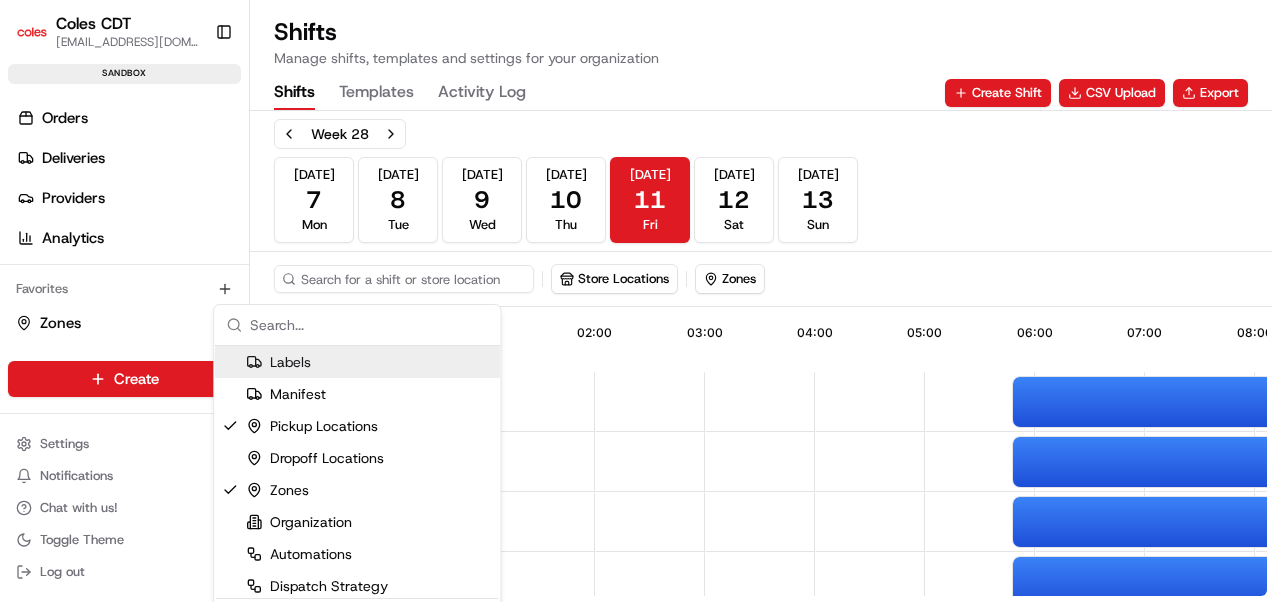 click on "Coles CDT akash.kannan@coles.com.au Toggle Sidebar sandbox Orders Deliveries Providers Analytics Favorites Zones Shifts Delivery Windows Pickup Locations Main Menu Members & Organization Organization Users Roles Preferences Customization Tracking Orchestration Automations Dispatch Strategy Optimization Strategy Locations Pickup Locations Dropoff Locations Zones Shifts Delivery Windows Billing Billing Refund Requests Integrations Notification Triggers Webhooks API Keys Request Logs Create Settings Notifications Chat with us! Toggle Theme Log out Shifts Manage shifts, templates and settings for your organization Shifts Templates Activity Log  Create Shift  CSV Upload  Export Week 28 Jul 7 Mon Jul 8 Tue Jul 9 Wed Jul 10 Thu Jul 11 Fri Jul 12 Sat Jul 13 Sun Store Locations Zones 13:03 00:00 01:00 02:00 03:00 04:00 05:00 06:00 07:00 08:00 09:00 1-8787 Van 1 8787 1-8787 Van 1 8787 1-4948 Van Test 4948 1-0256 Van 1 AM 256 1-8787 Van 1 8787 05:45  -  12:15 Active 05:45  -  12:15 Active 05:45  -  11:15" at bounding box center (636, 301) 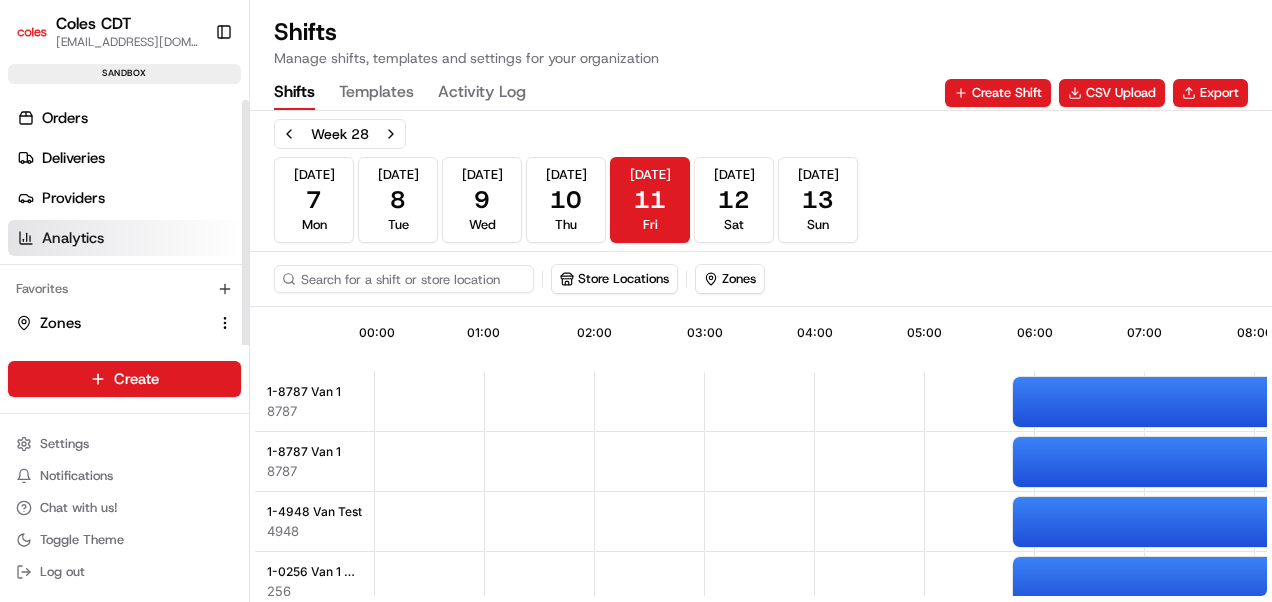 scroll, scrollTop: 64, scrollLeft: 0, axis: vertical 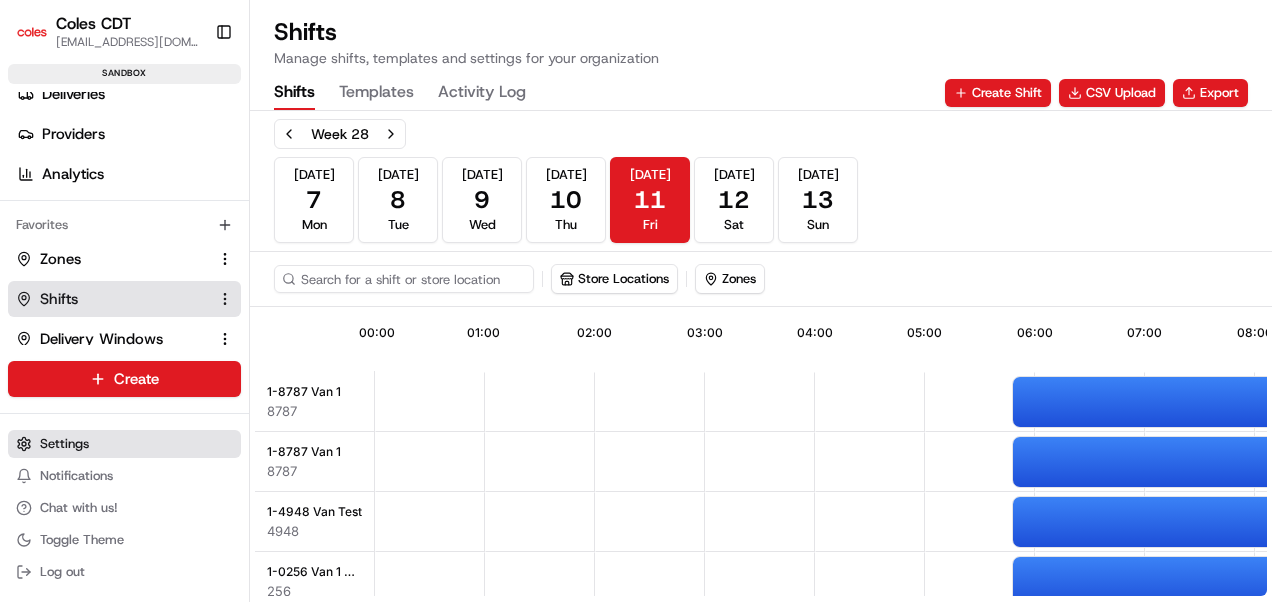 click on "Settings" at bounding box center [124, 444] 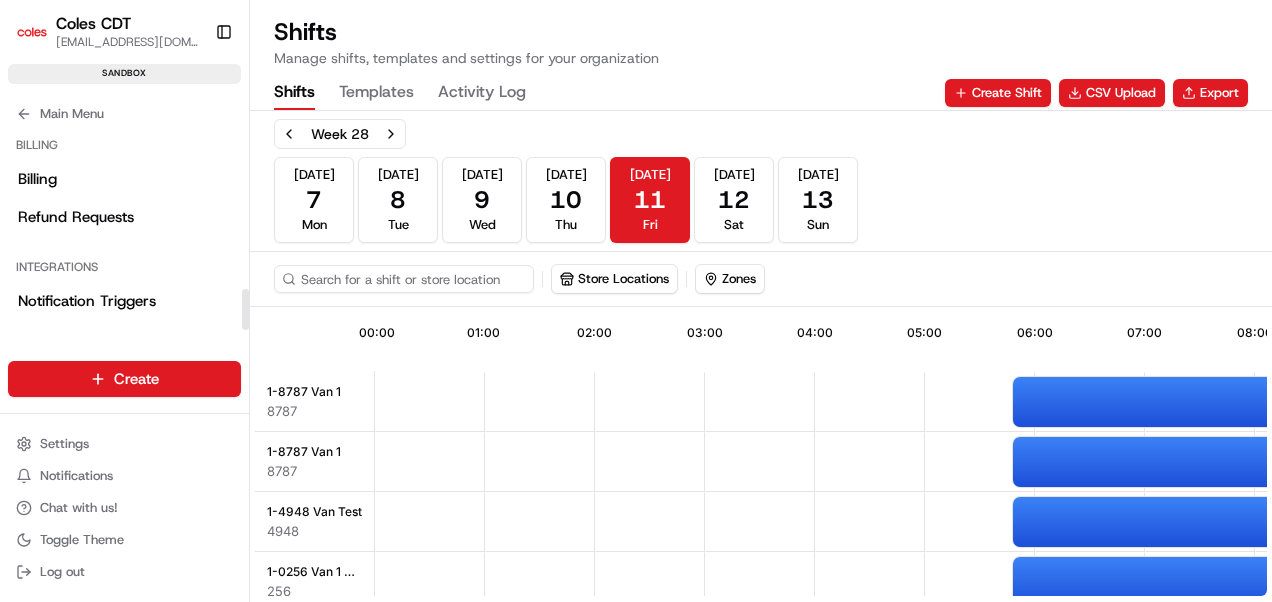scroll, scrollTop: 796, scrollLeft: 0, axis: vertical 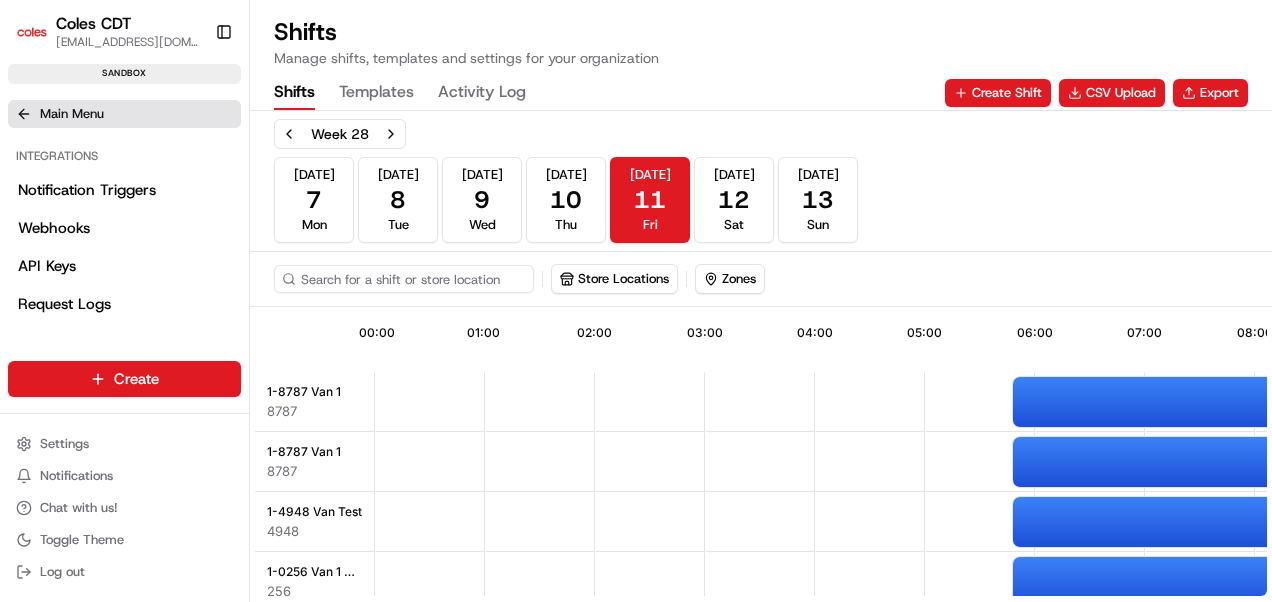click 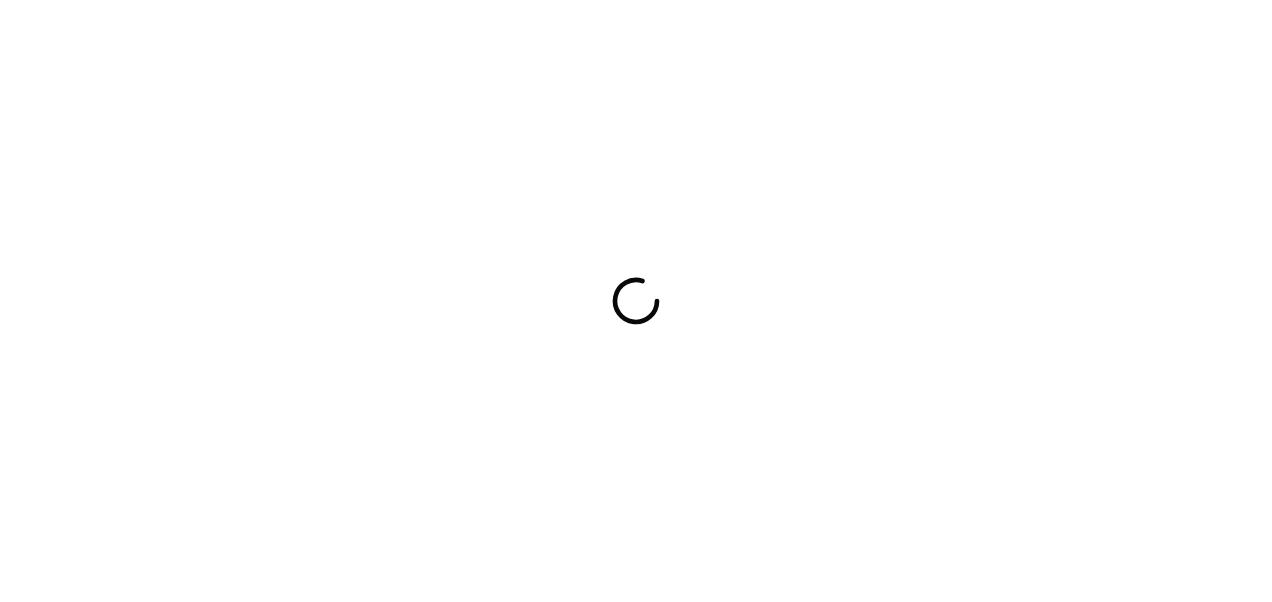scroll, scrollTop: 0, scrollLeft: 0, axis: both 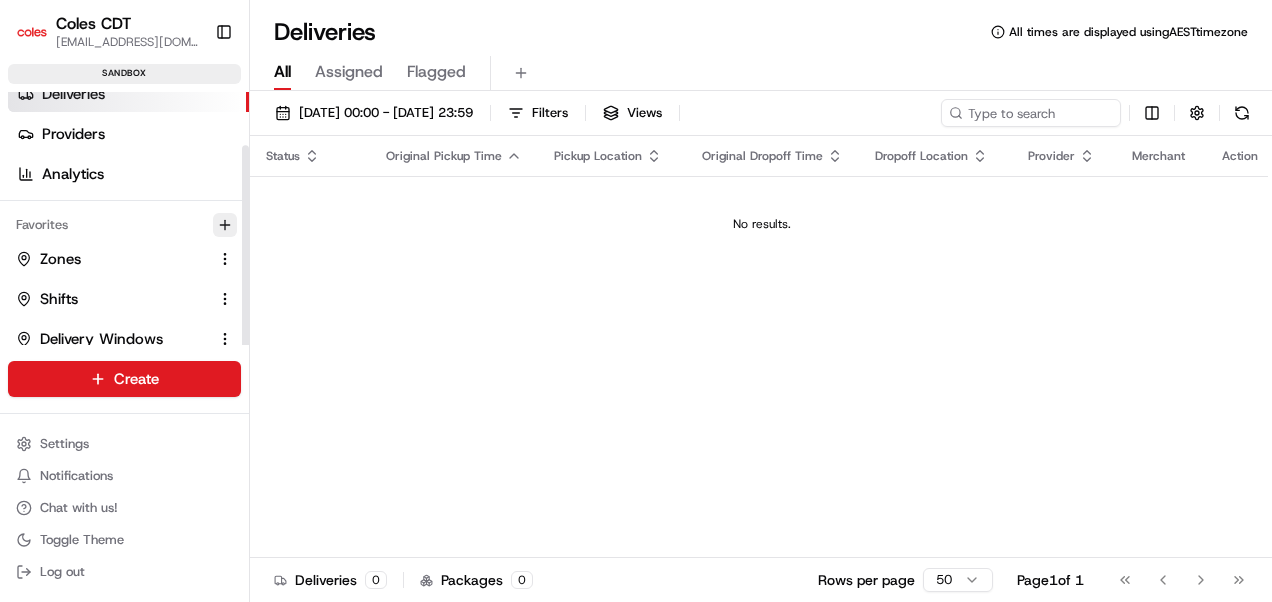 click 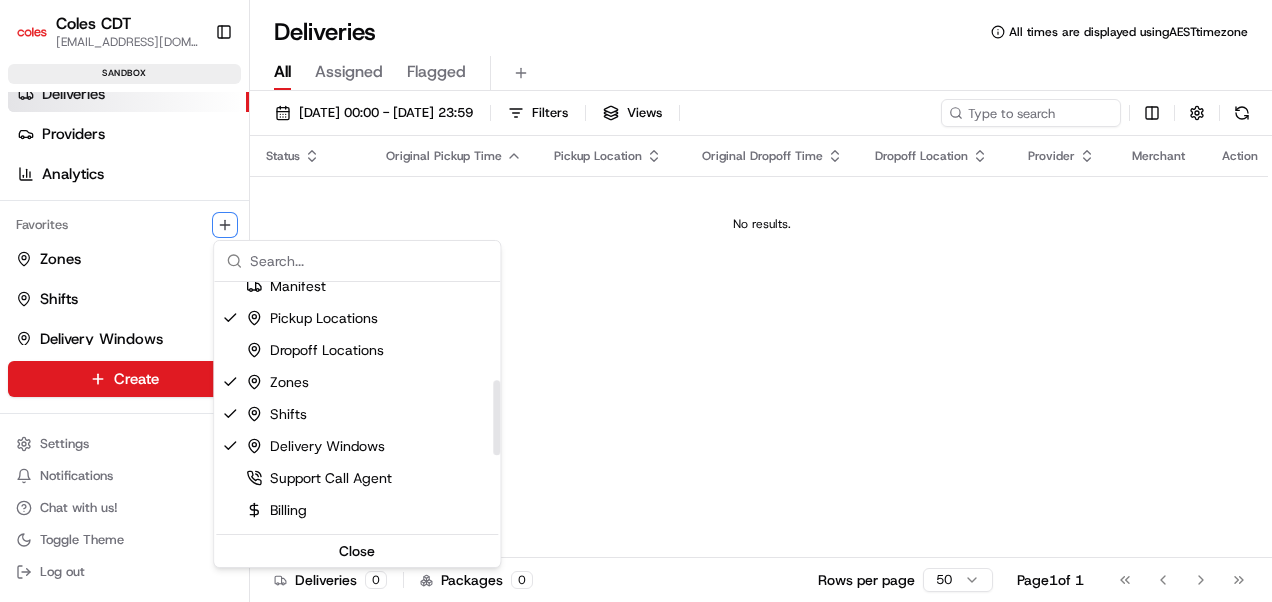 scroll, scrollTop: 326, scrollLeft: 0, axis: vertical 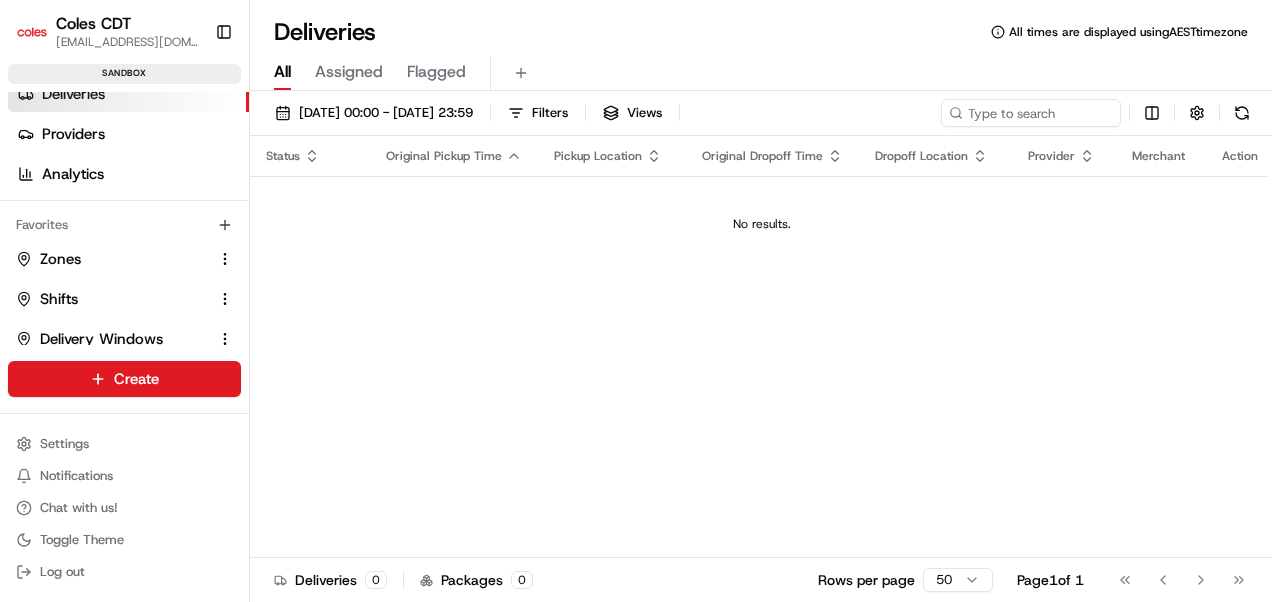 click on "Coles CDT akash.kannan@coles.com.au Toggle Sidebar sandbox Orders Deliveries Providers Analytics Favorites Zones Shifts Delivery Windows Pickup Locations Main Menu Members & Organization Organization Users Roles Preferences Customization Tracking Orchestration Automations Dispatch Strategy Optimization Strategy Locations Pickup Locations Dropoff Locations Zones Shifts Delivery Windows Billing Billing Refund Requests Integrations Notification Triggers Webhooks API Keys Request Logs Create Settings Notifications Chat with us! Toggle Theme Log out Deliveries All times are displayed using  AEST  timezone All Assigned Flagged 11/07/2025 00:00 - 11/07/2025 23:59 Filters Views Status Original Pickup Time Pickup Location Original Dropoff Time Dropoff Location Provider Merchant Action No results. Deliveries 0 Packages 0 Rows per page 50 Page  1  of   1 Go to first page Go to previous page Go to next page Go to last page" at bounding box center [636, 301] 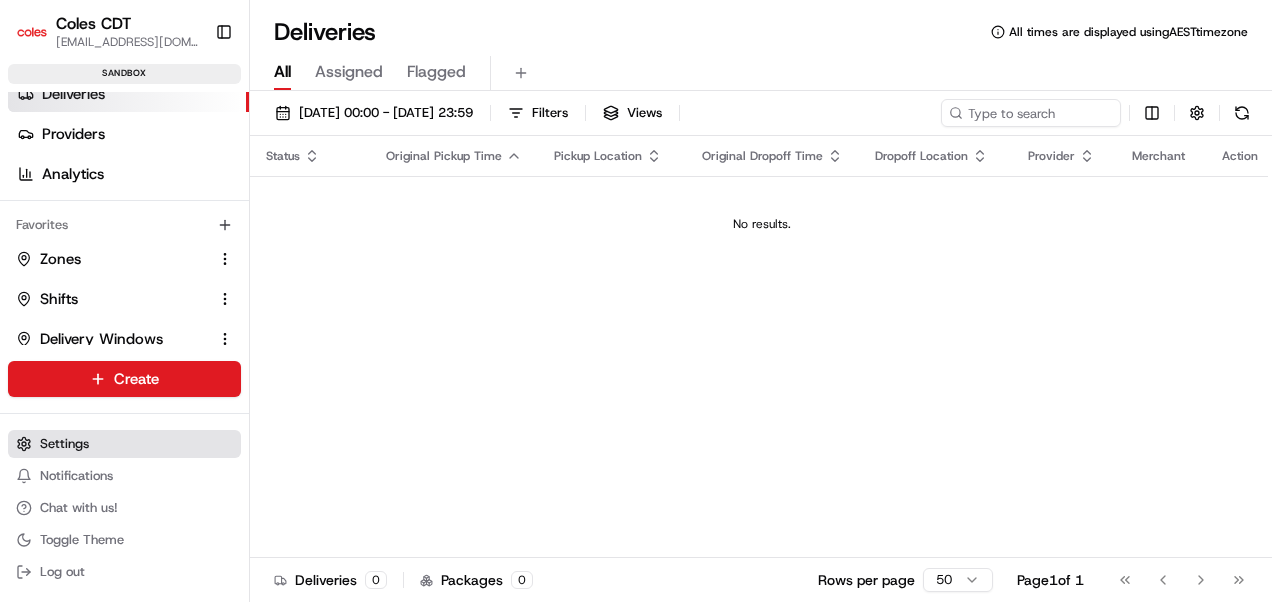 click on "Settings" at bounding box center (124, 444) 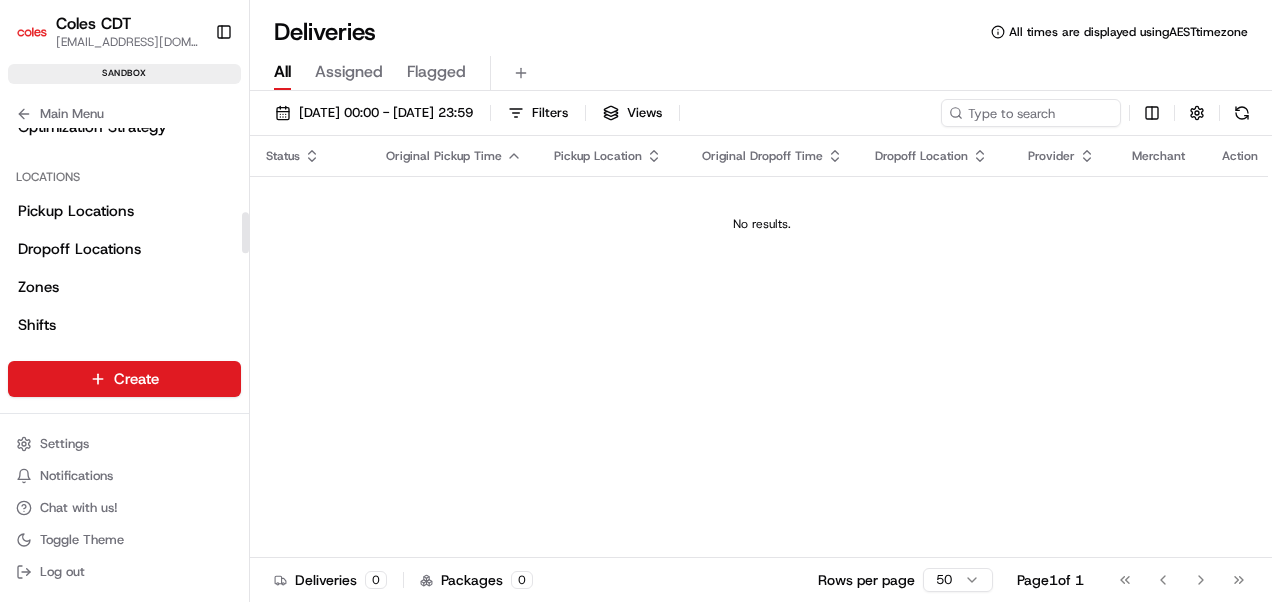 scroll, scrollTop: 416, scrollLeft: 0, axis: vertical 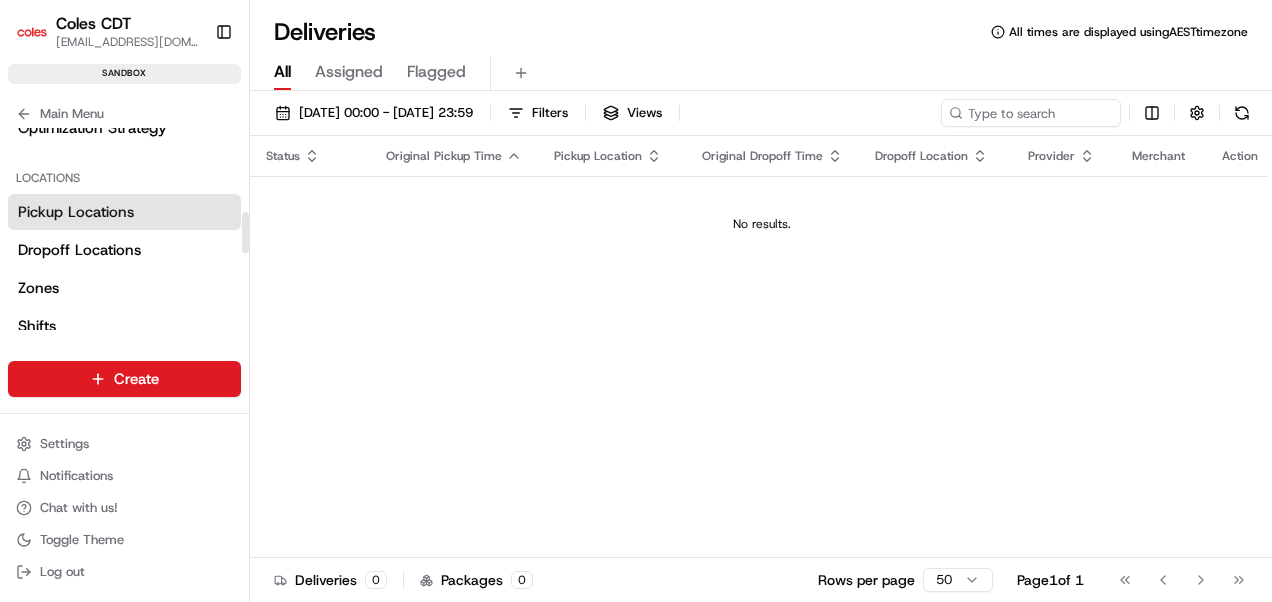 click on "Pickup Locations" at bounding box center [76, 212] 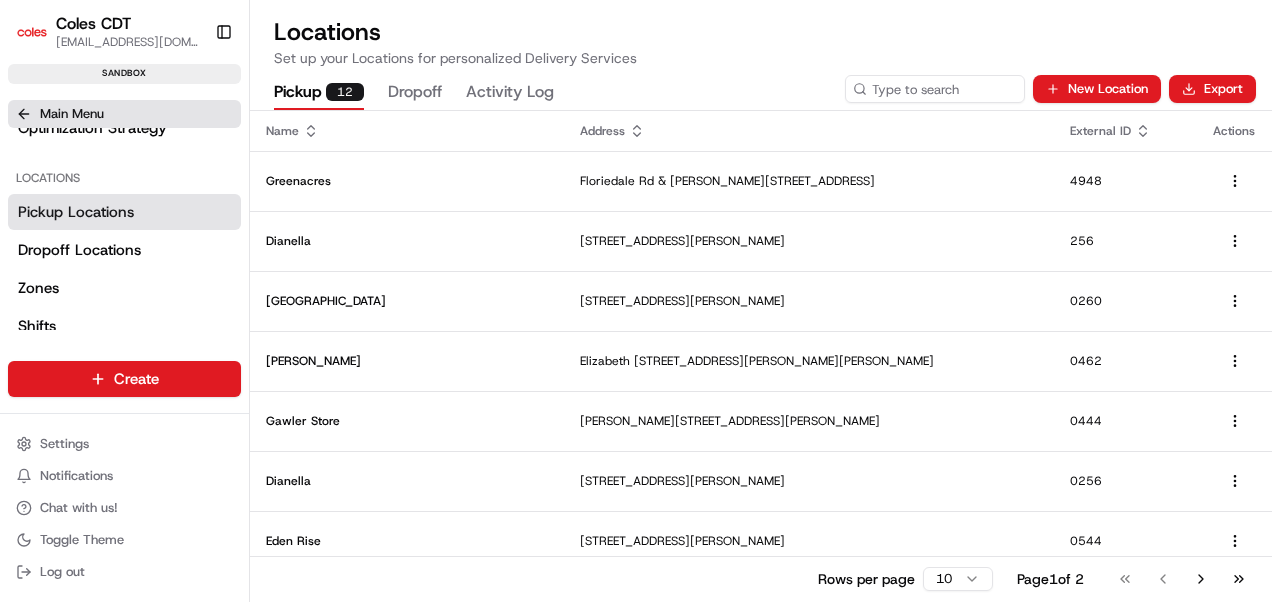 click 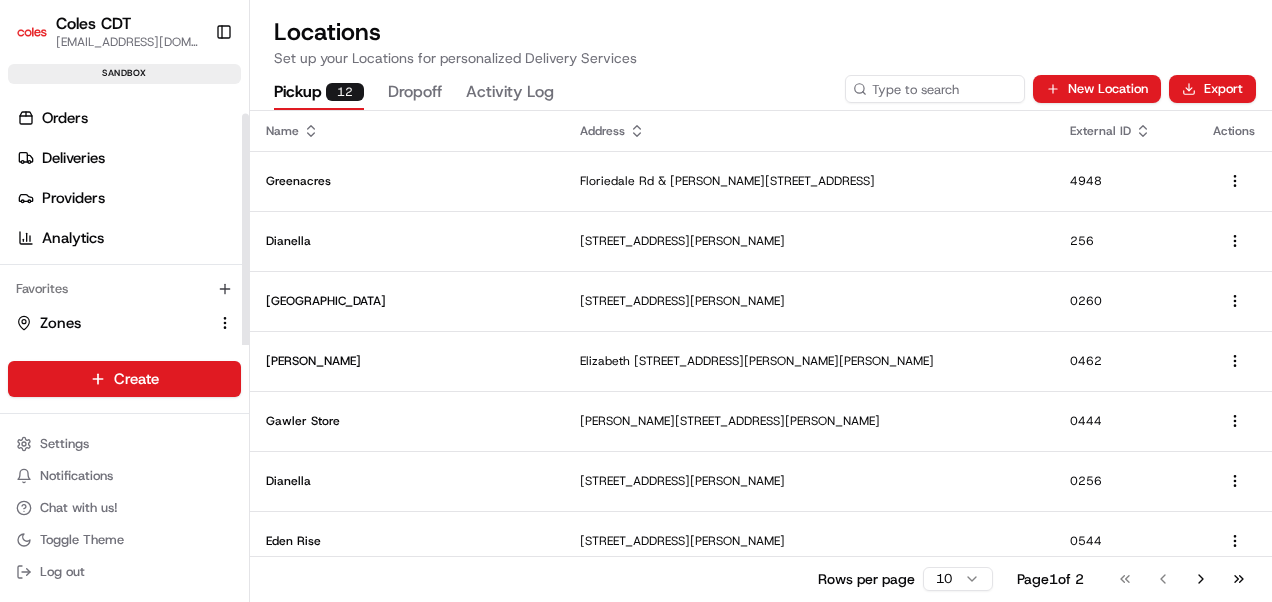 scroll, scrollTop: 64, scrollLeft: 0, axis: vertical 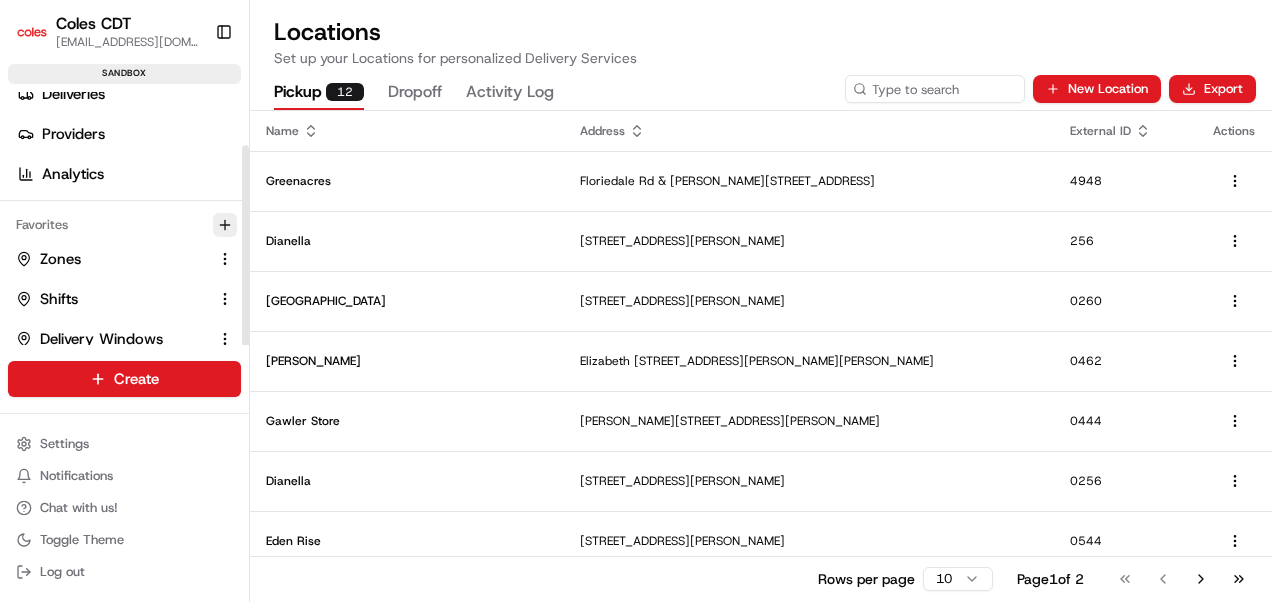click 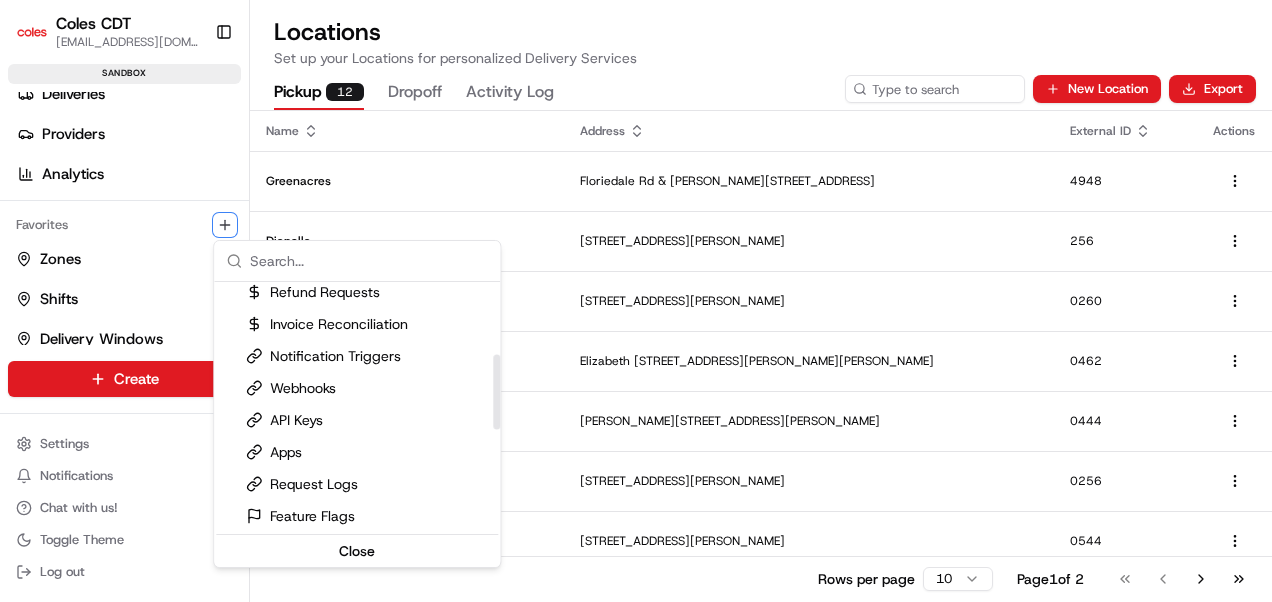 scroll, scrollTop: 0, scrollLeft: 0, axis: both 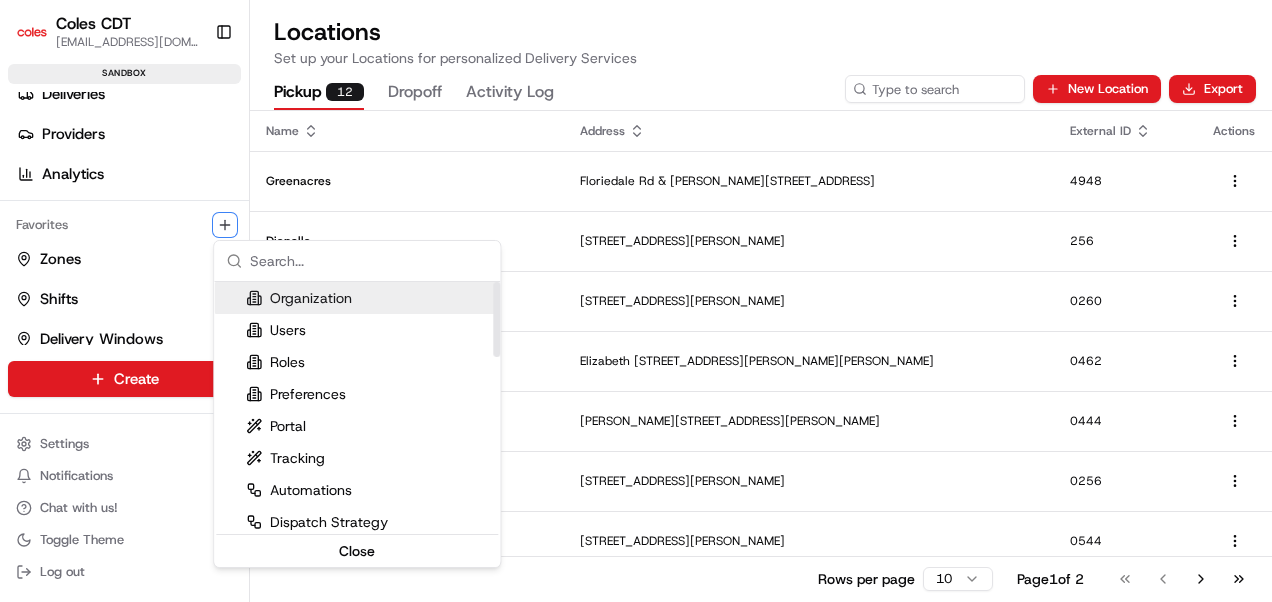 click on "Organization" at bounding box center (299, 298) 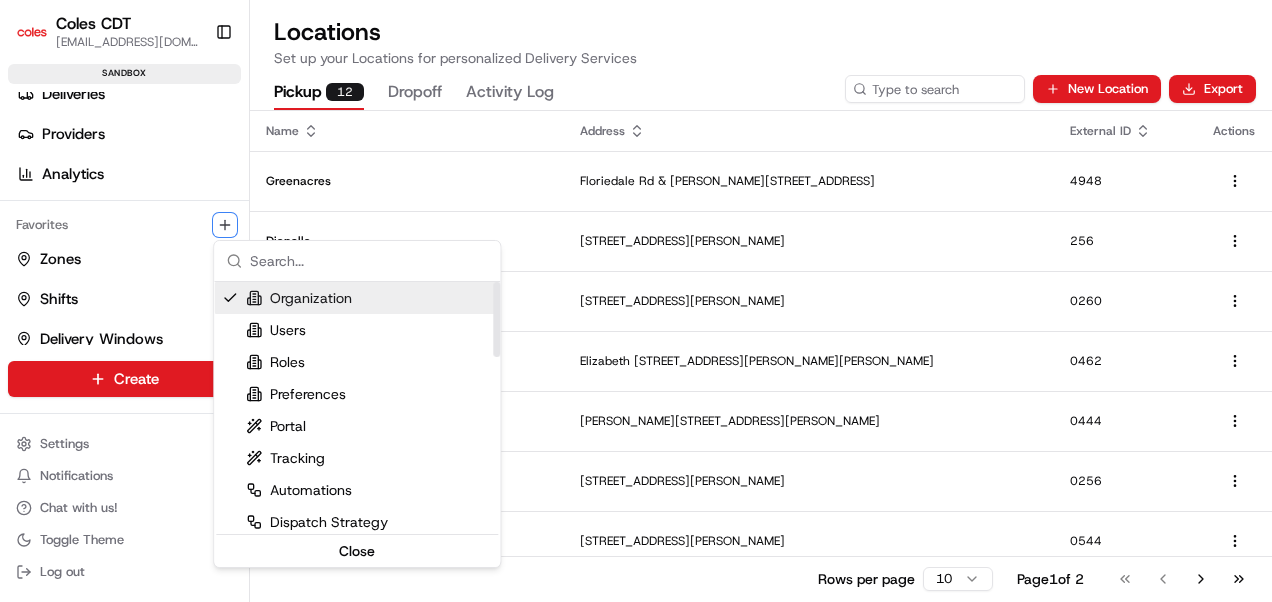 click on "Organization" at bounding box center (299, 298) 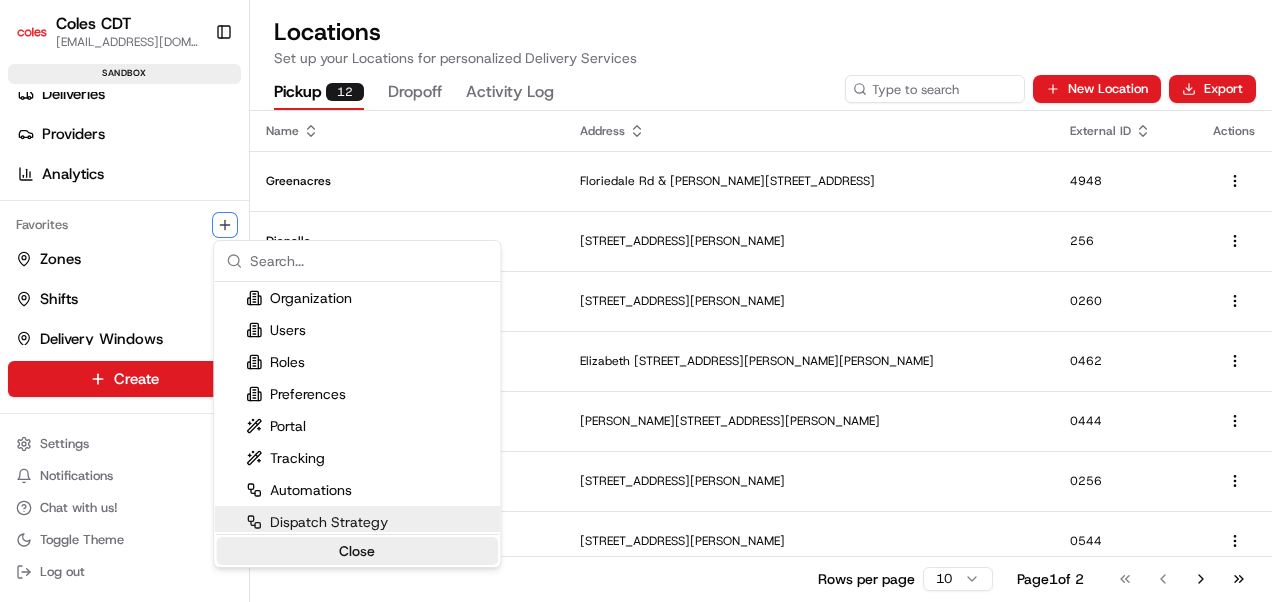 click on "Close" at bounding box center (357, 551) 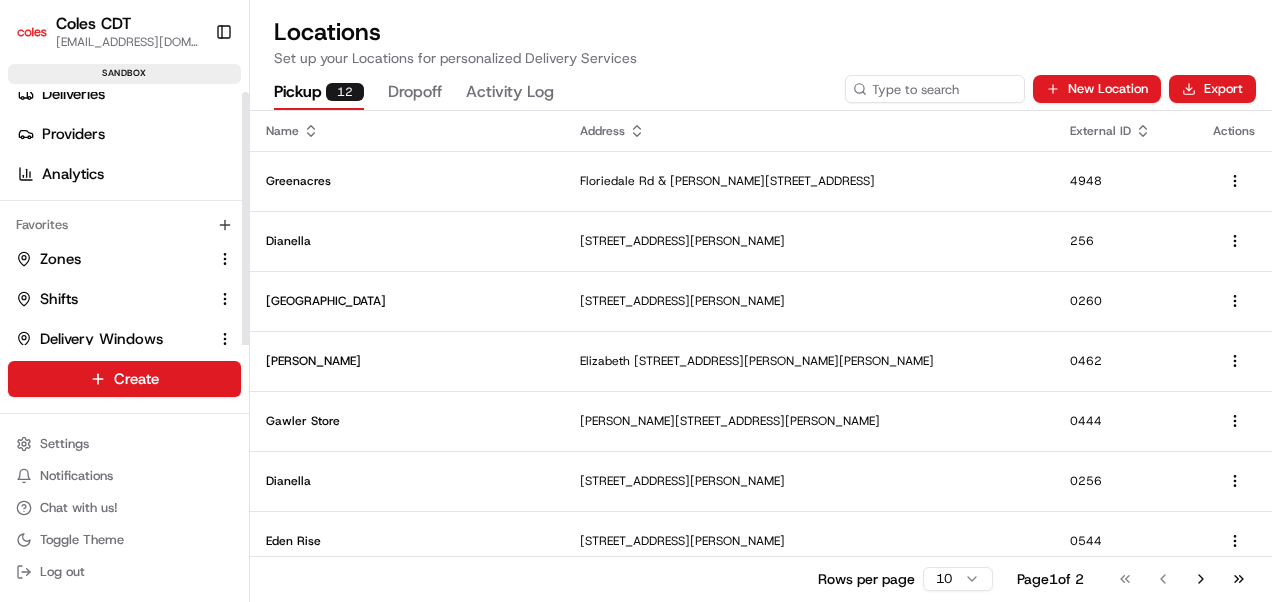 scroll, scrollTop: 0, scrollLeft: 0, axis: both 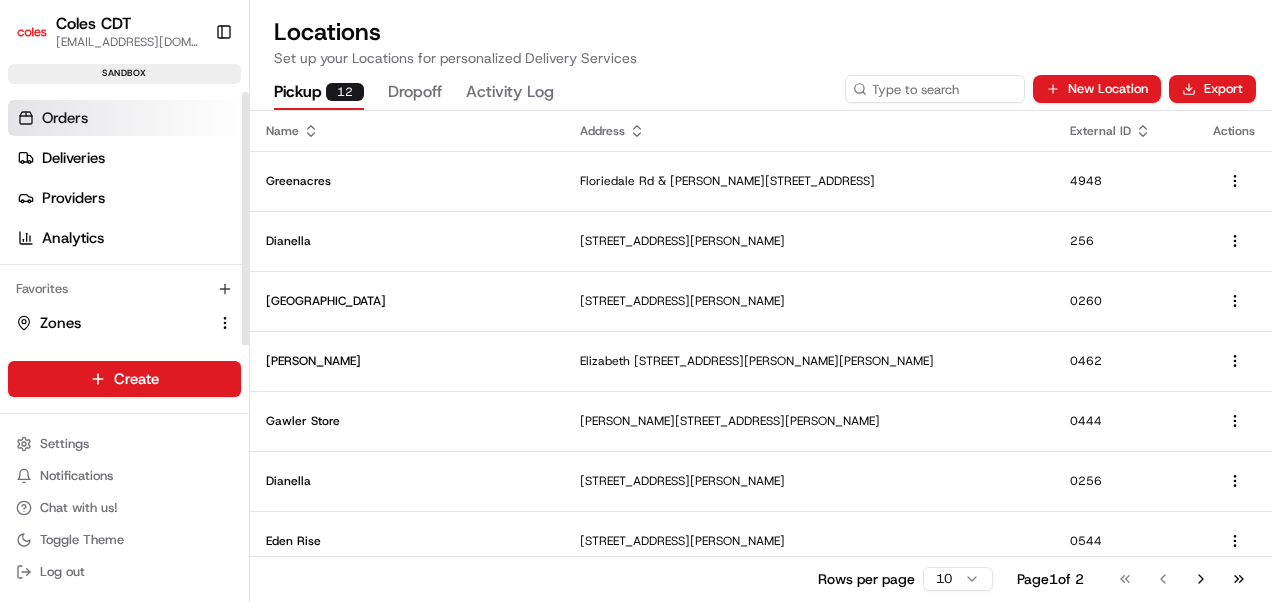 click on "Orders" at bounding box center [128, 118] 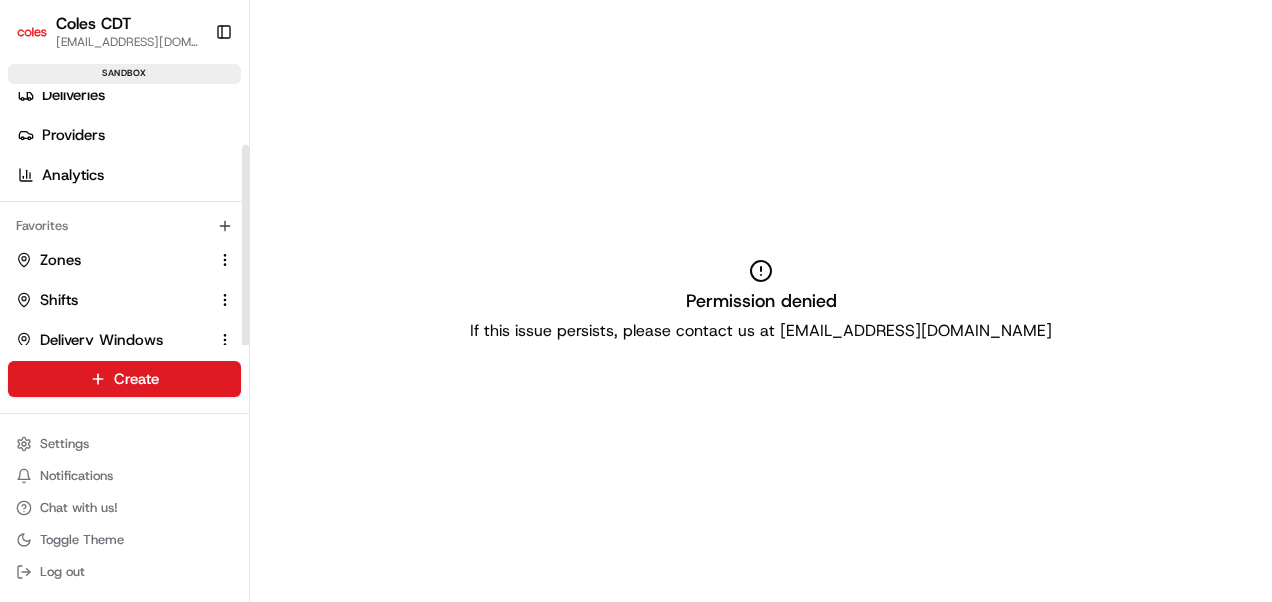 scroll, scrollTop: 0, scrollLeft: 0, axis: both 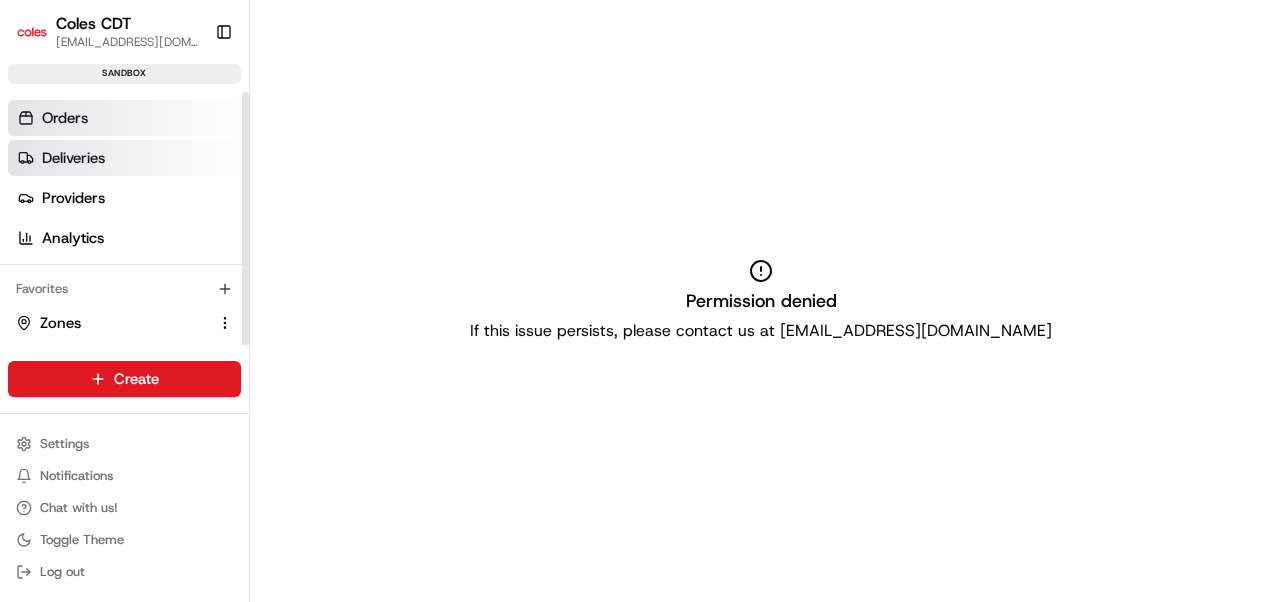 click on "Deliveries" at bounding box center (73, 158) 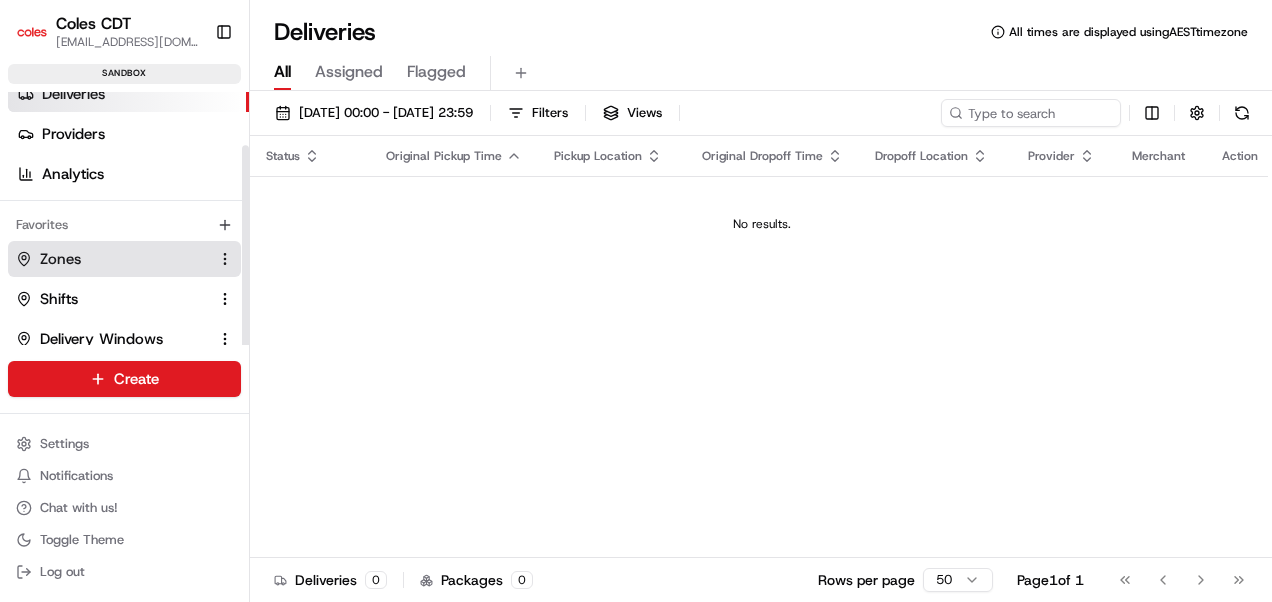 scroll, scrollTop: 63, scrollLeft: 0, axis: vertical 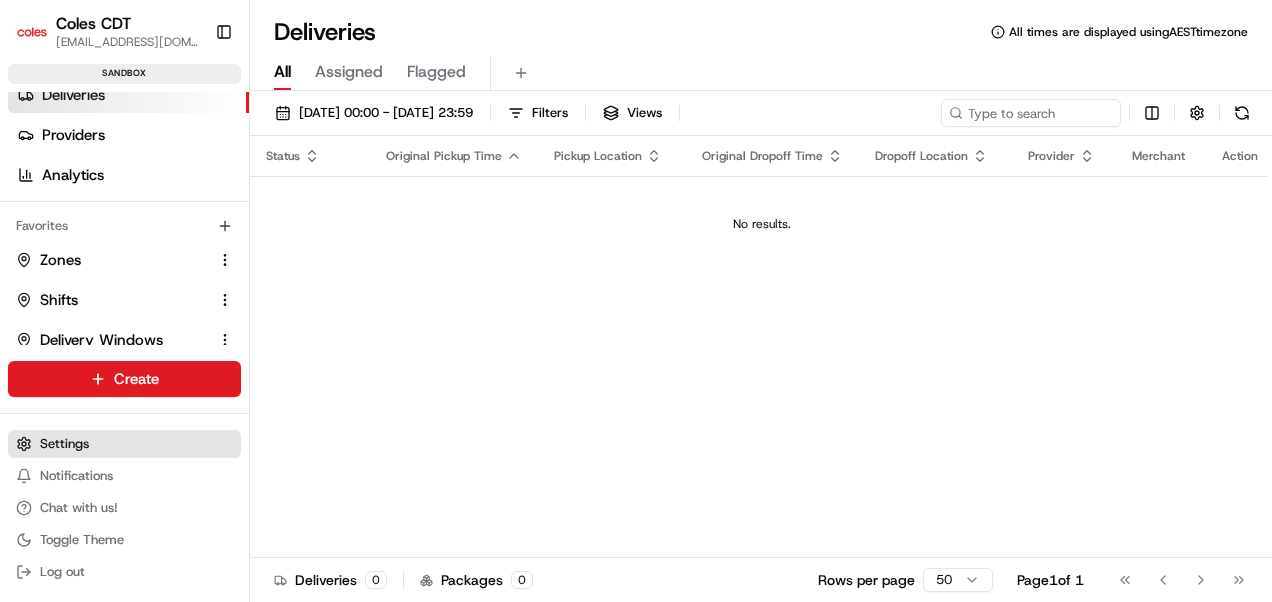 click on "Settings" at bounding box center [64, 444] 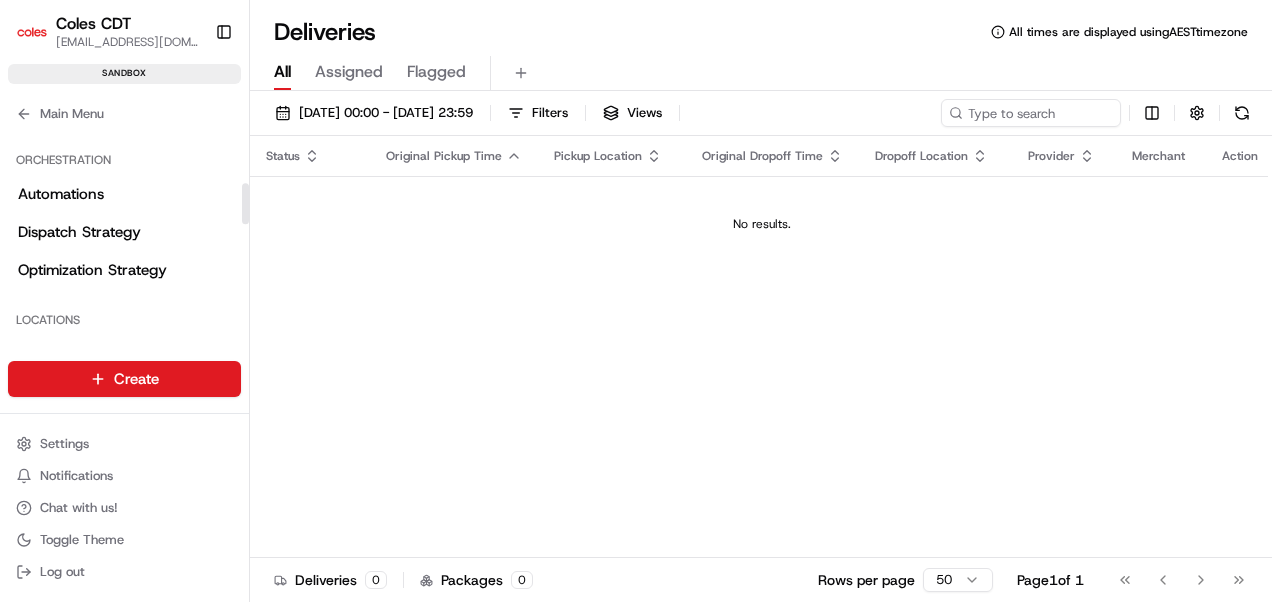 scroll, scrollTop: 272, scrollLeft: 0, axis: vertical 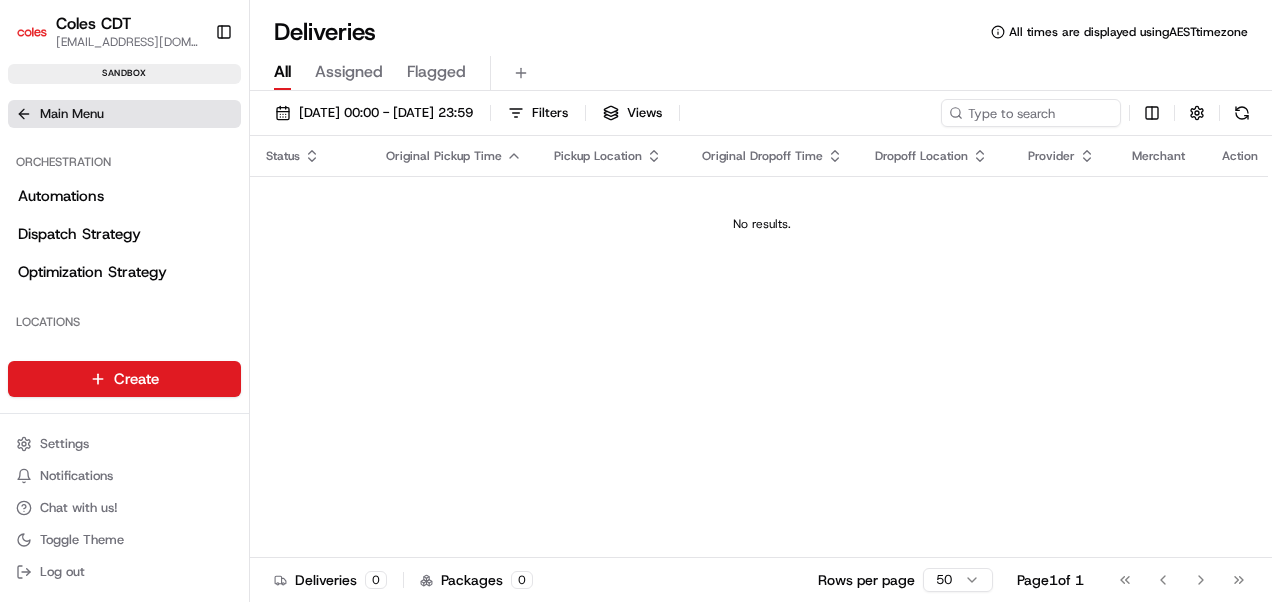 click 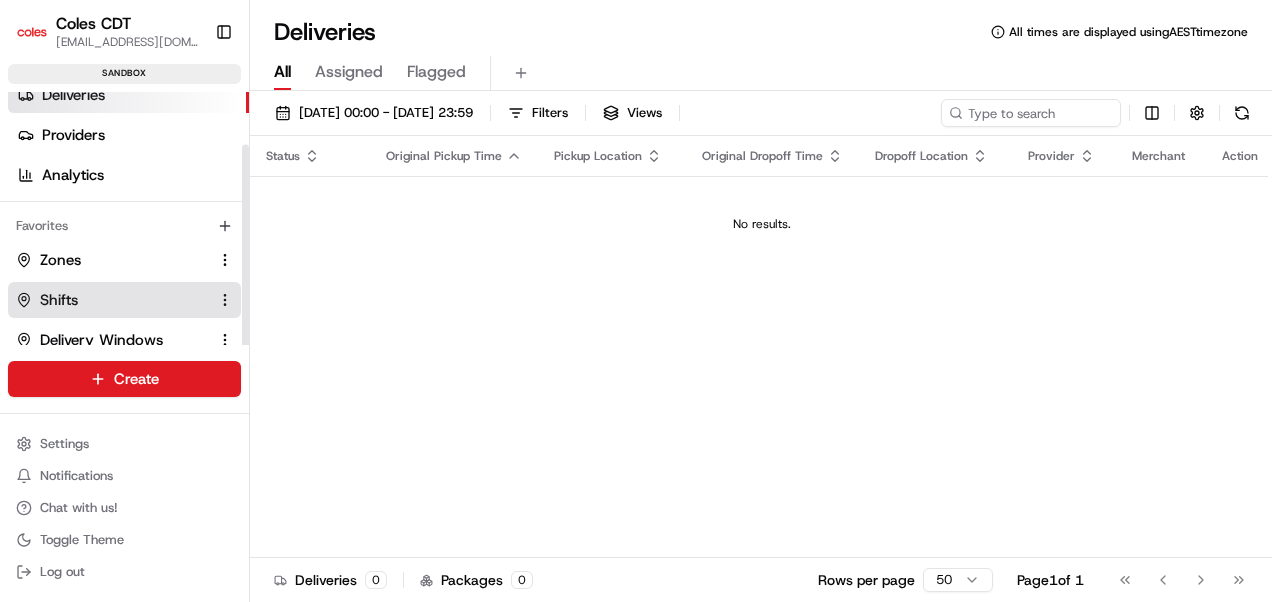 scroll, scrollTop: 64, scrollLeft: 0, axis: vertical 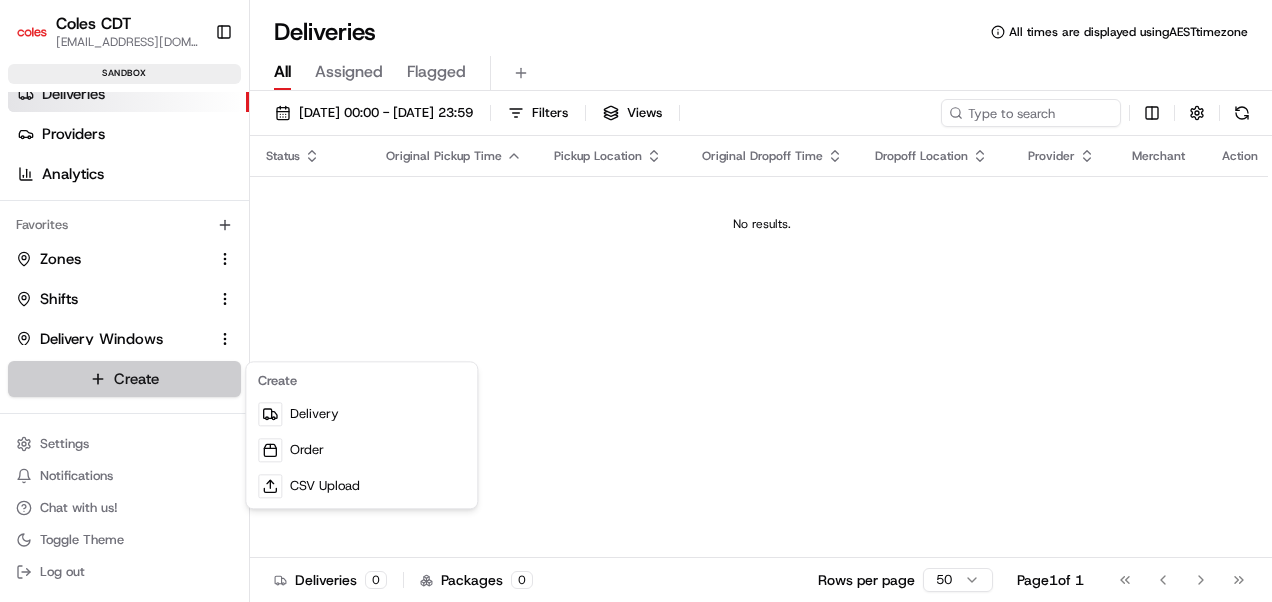 click on "Coles CDT akash.kannan@coles.com.au Toggle Sidebar sandbox Orders Deliveries Providers Analytics Favorites Zones Shifts Delivery Windows Pickup Locations Main Menu Members & Organization Organization Users Roles Preferences Customization Tracking Orchestration Automations Dispatch Strategy Optimization Strategy Locations Pickup Locations Dropoff Locations Zones Shifts Delivery Windows Billing Billing Refund Requests Integrations Notification Triggers Webhooks API Keys Request Logs Create Settings Notifications Chat with us! Toggle Theme Log out Deliveries All times are displayed using  AEST  timezone All Assigned Flagged 11/07/2025 00:00 - 11/07/2025 23:59 Filters Views Status Original Pickup Time Pickup Location Original Dropoff Time Dropoff Location Provider Merchant Action No results. Deliveries 0 Packages 0 Rows per page 50 Page  1  of   1 Go to first page Go to previous page Go to next page Go to last page
Create Delivery" at bounding box center [636, 301] 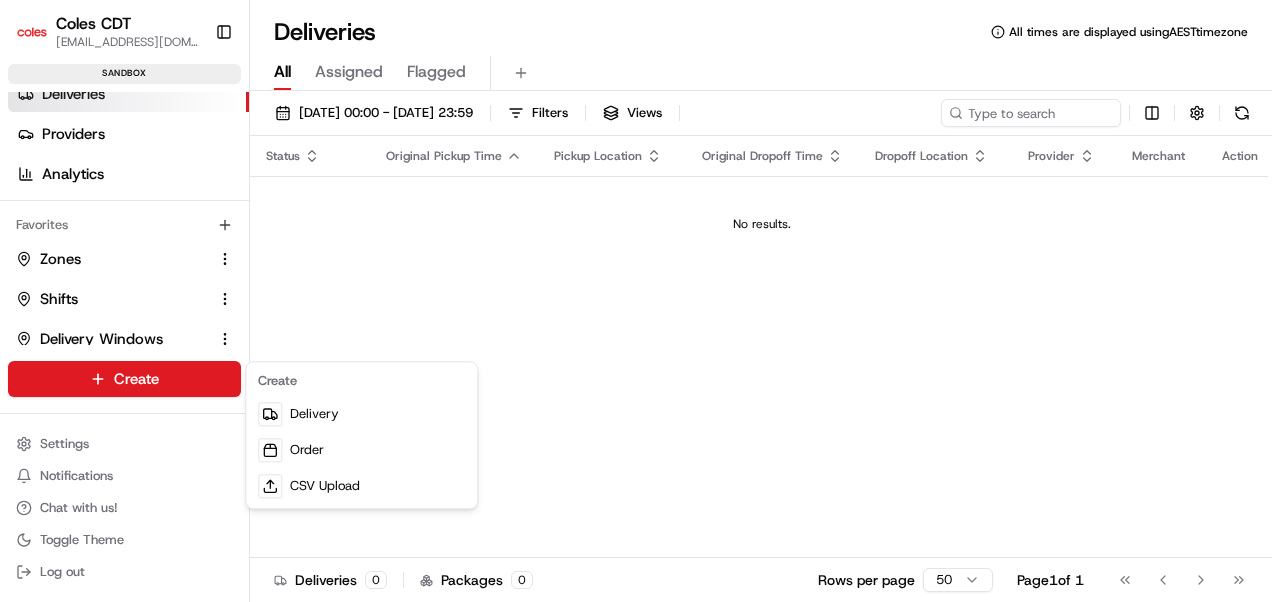 click on "Coles CDT akash.kannan@coles.com.au Toggle Sidebar sandbox Orders Deliveries Providers Analytics Favorites Zones Shifts Delivery Windows Pickup Locations Main Menu Members & Organization Organization Users Roles Preferences Customization Tracking Orchestration Automations Dispatch Strategy Optimization Strategy Locations Pickup Locations Dropoff Locations Zones Shifts Delivery Windows Billing Billing Refund Requests Integrations Notification Triggers Webhooks API Keys Request Logs Create Settings Notifications Chat with us! Toggle Theme Log out Deliveries All times are displayed using  AEST  timezone All Assigned Flagged 11/07/2025 00:00 - 11/07/2025 23:59 Filters Views Status Original Pickup Time Pickup Location Original Dropoff Time Dropoff Location Provider Merchant Action No results. Deliveries 0 Packages 0 Rows per page 50 Page  1  of   1 Go to first page Go to previous page Go to next page Go to last page
Create Delivery" at bounding box center [636, 301] 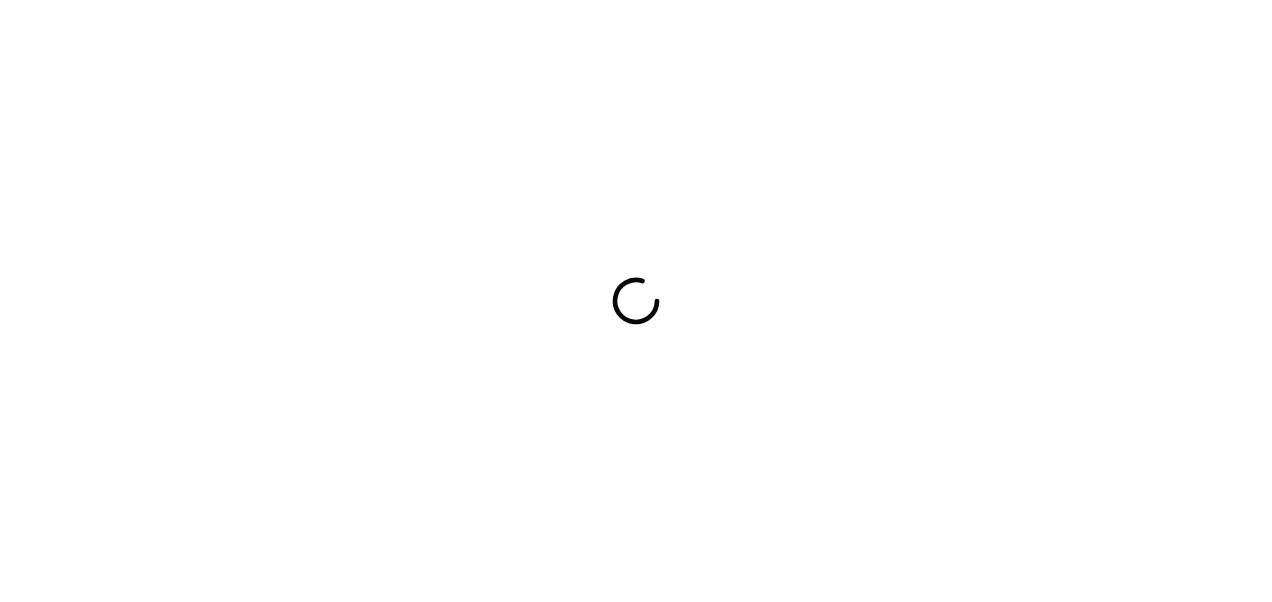scroll, scrollTop: 0, scrollLeft: 0, axis: both 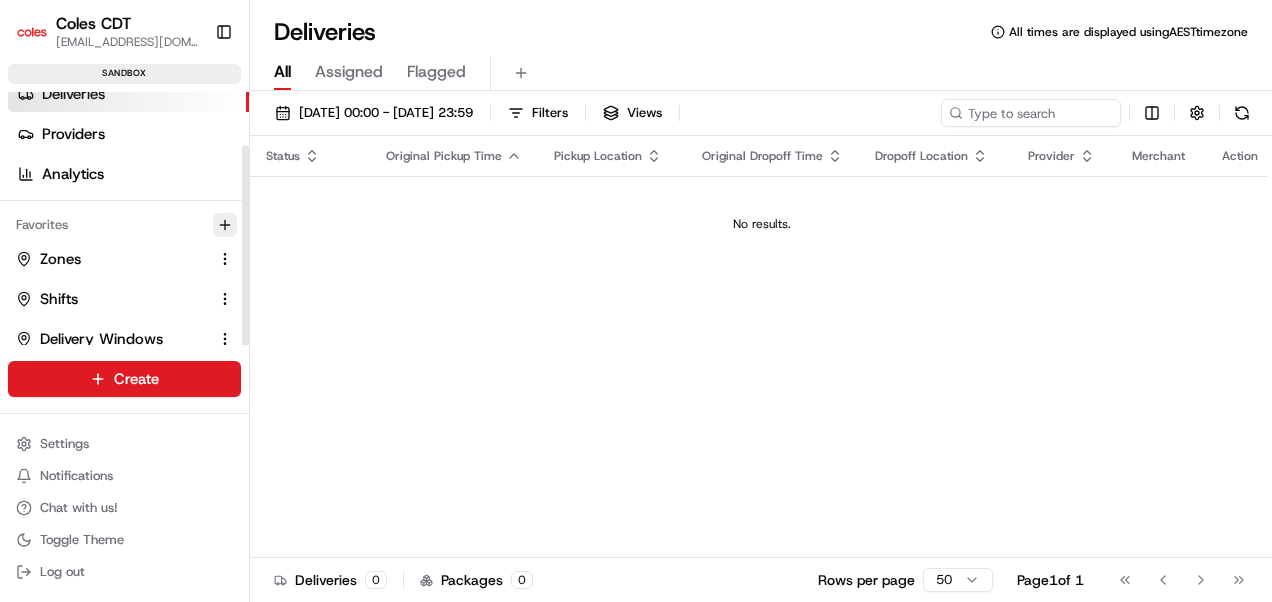 click 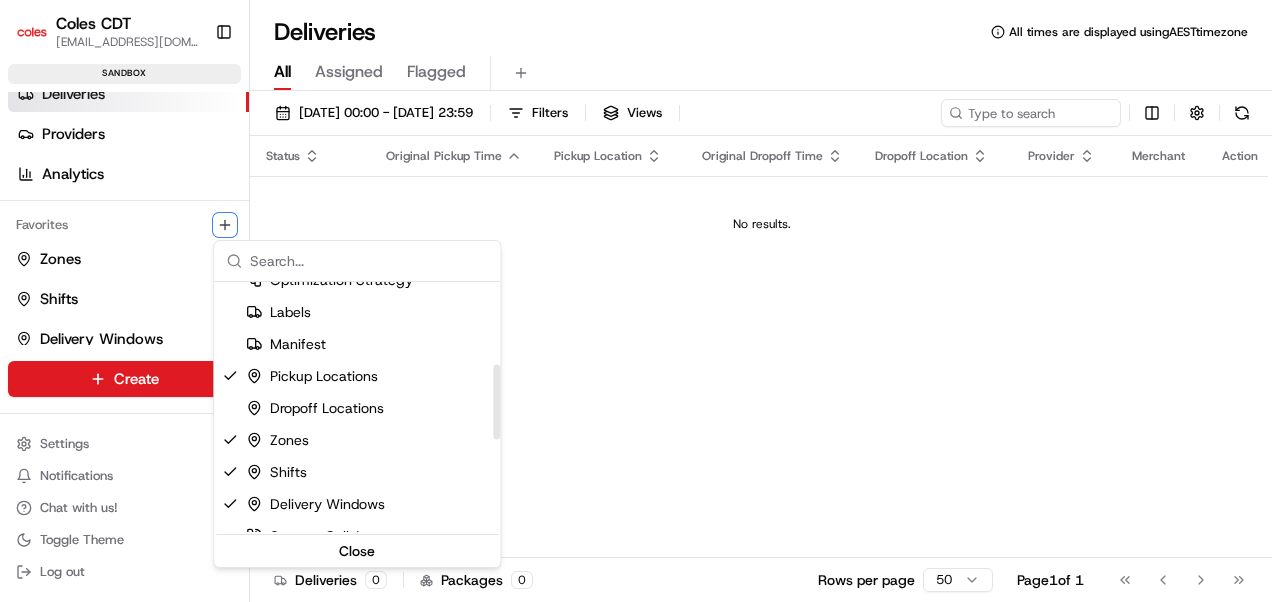 scroll, scrollTop: 274, scrollLeft: 0, axis: vertical 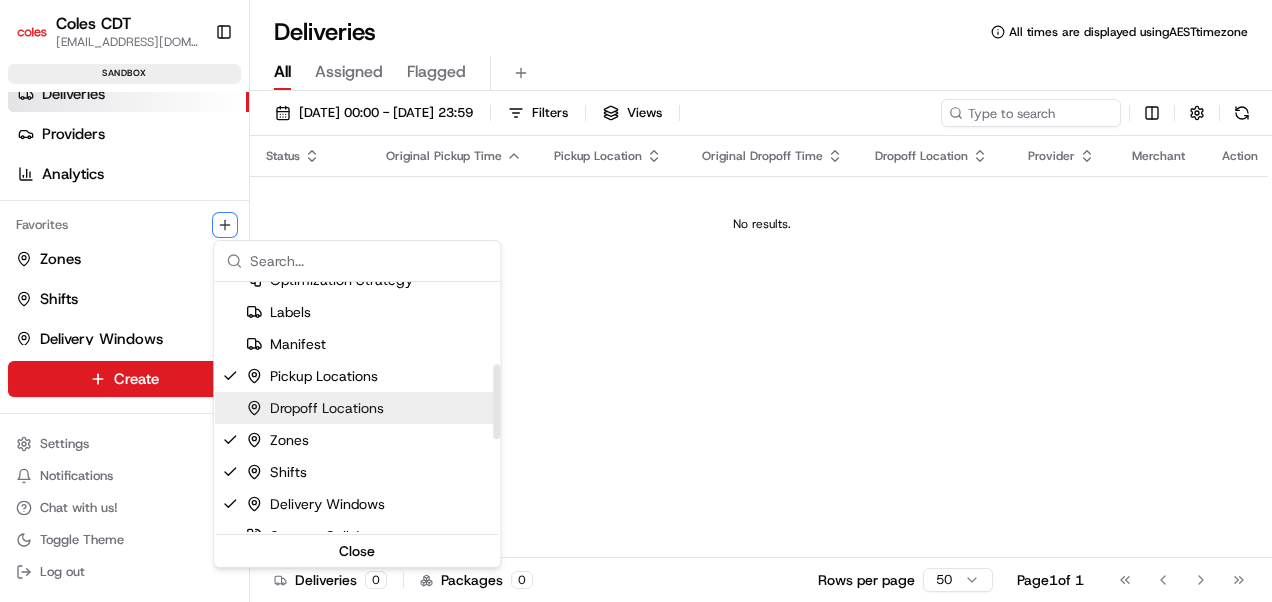 click on "Dropoff Locations" at bounding box center [315, 408] 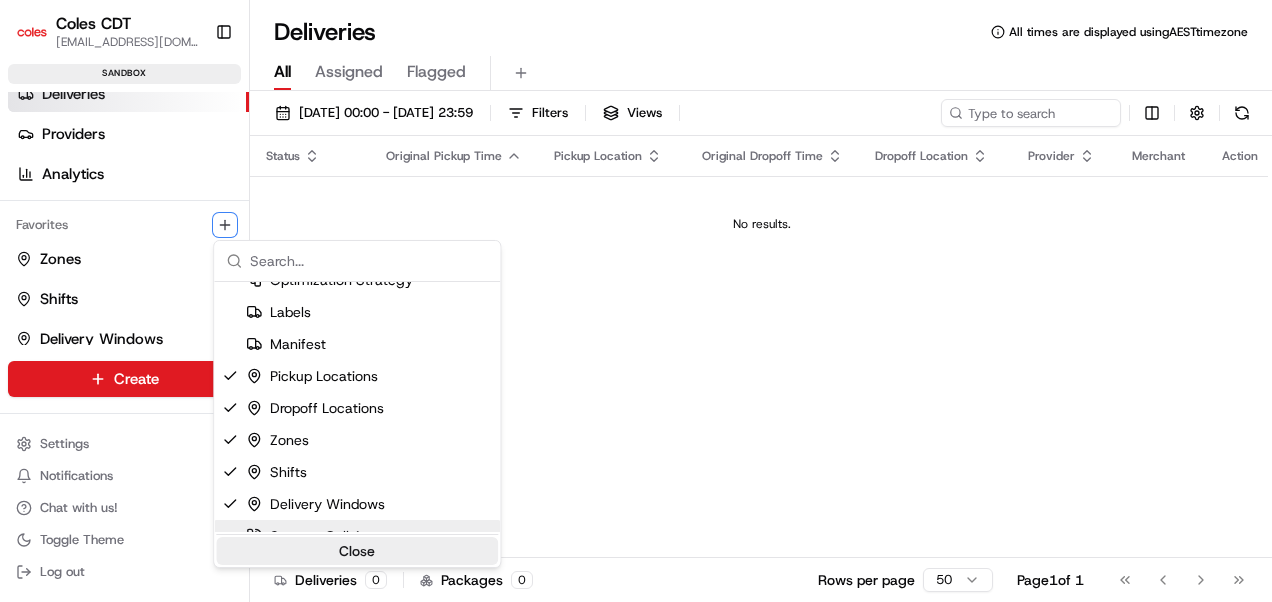 click on "Close" at bounding box center (357, 551) 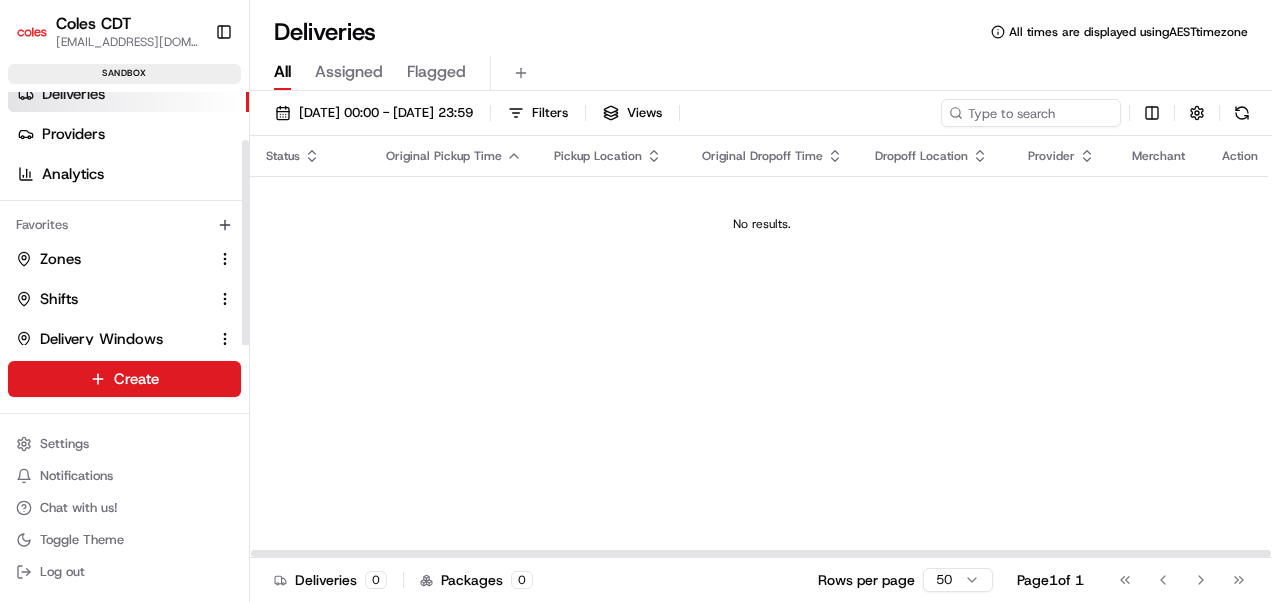 scroll, scrollTop: 104, scrollLeft: 0, axis: vertical 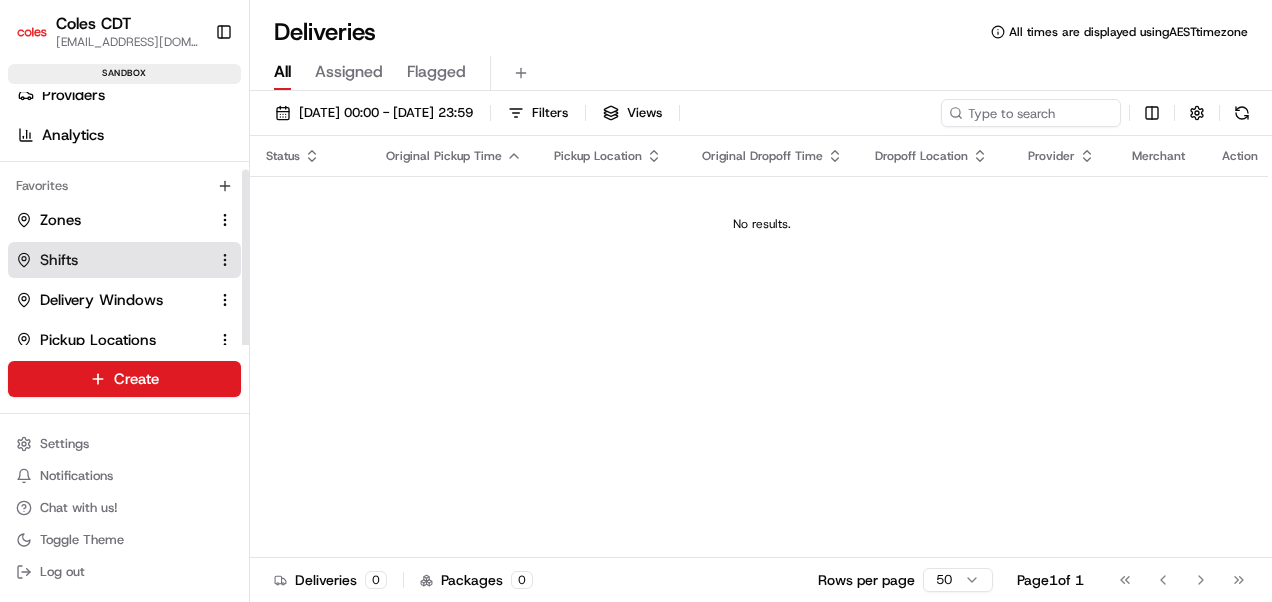 click on "Shifts" at bounding box center (112, 260) 